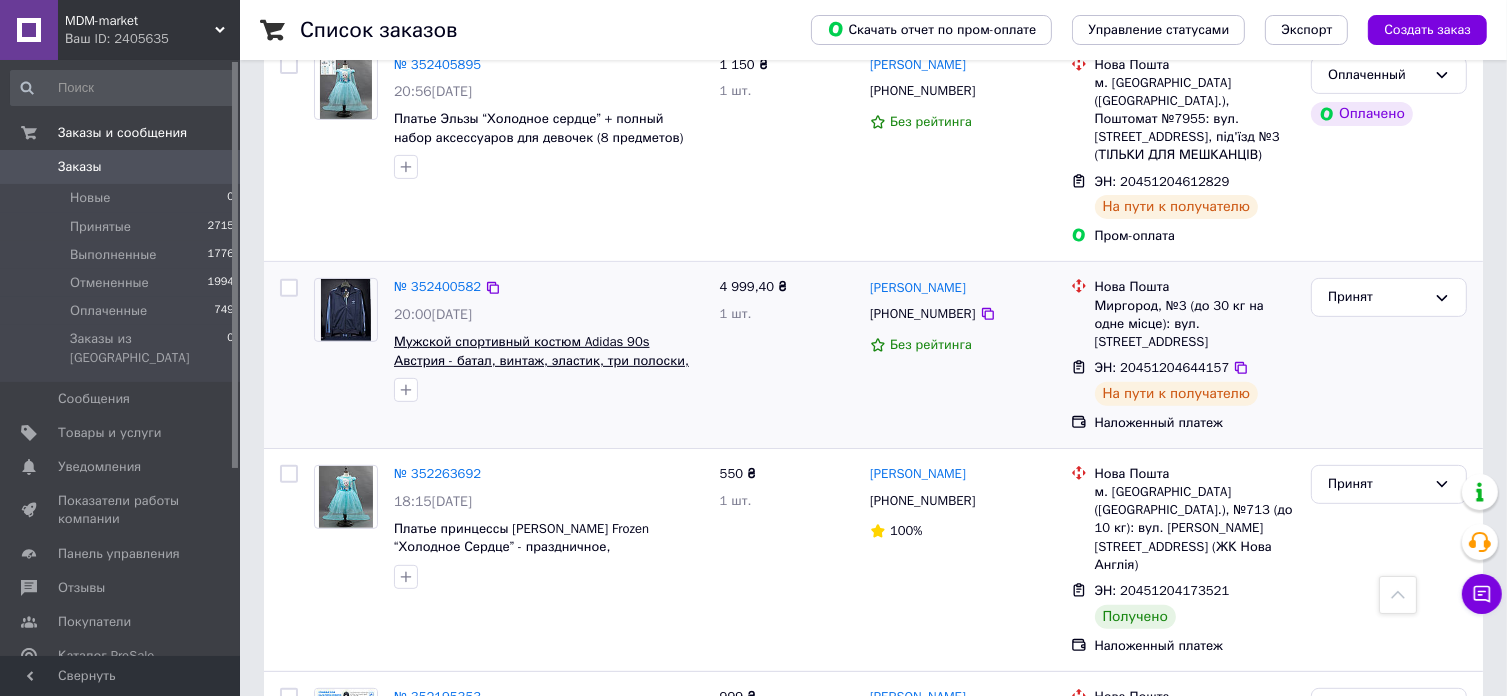 scroll, scrollTop: 700, scrollLeft: 0, axis: vertical 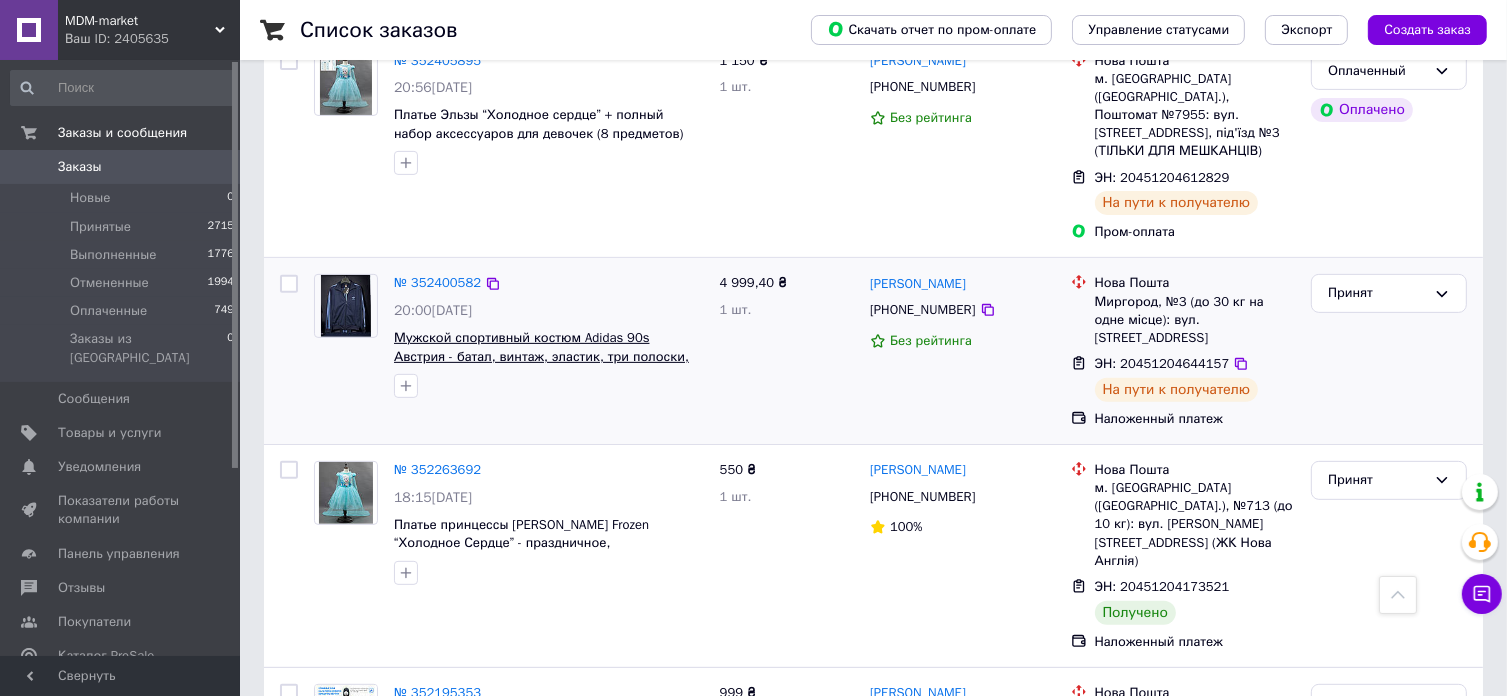 click on "Мужской спортивный костюм Adidas 90s Австрия - батал, винтаж, эластик, три полоски, Адидас. XL" at bounding box center [541, 356] 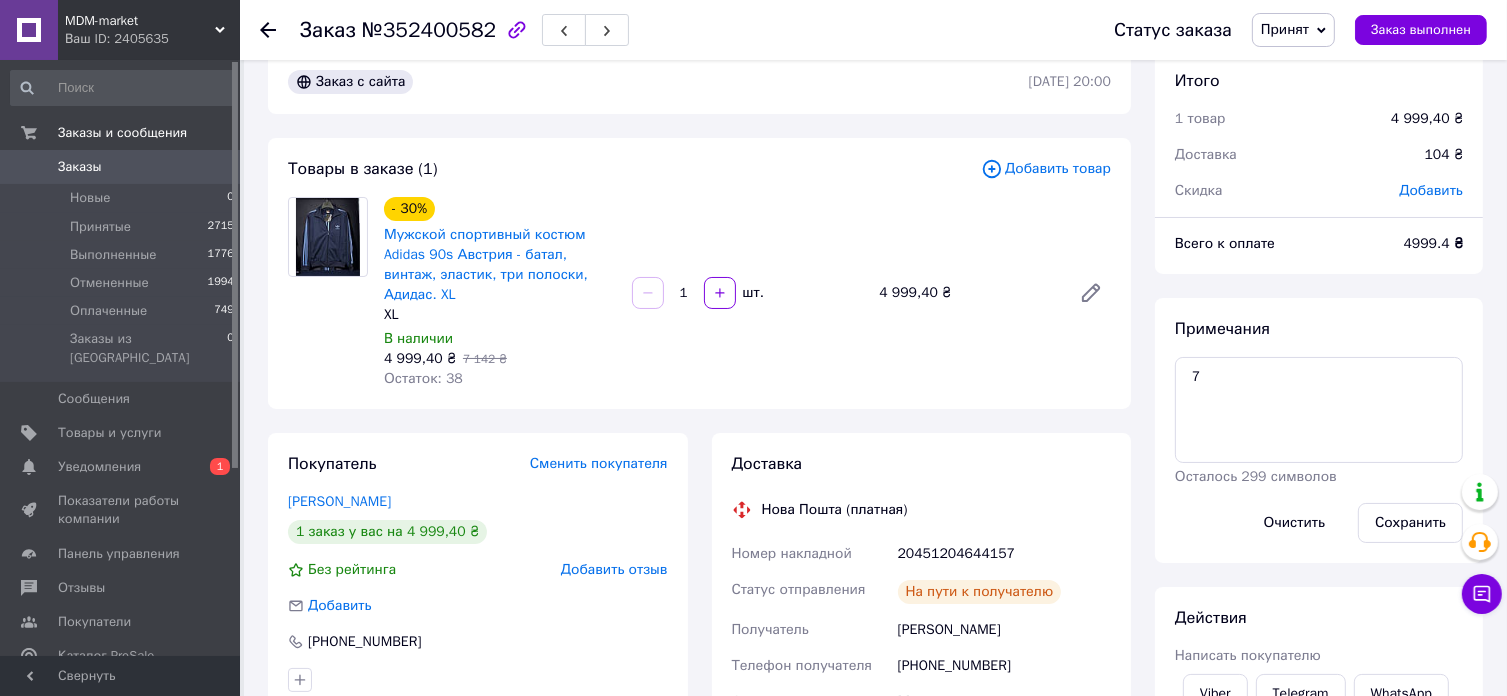 scroll, scrollTop: 0, scrollLeft: 0, axis: both 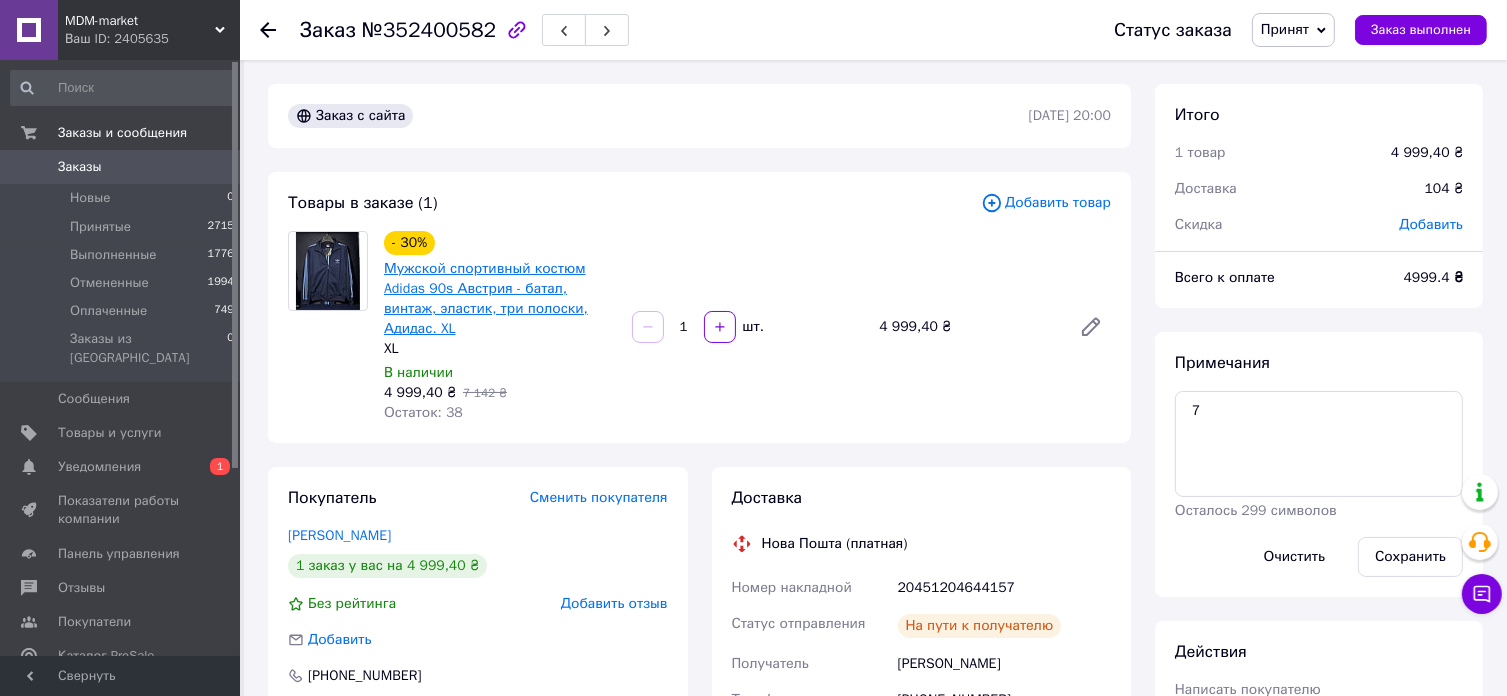 click on "Мужской спортивный костюм Adidas 90s Австрия - батал, винтаж, эластик, три полоски, Адидас. XL" at bounding box center [486, 298] 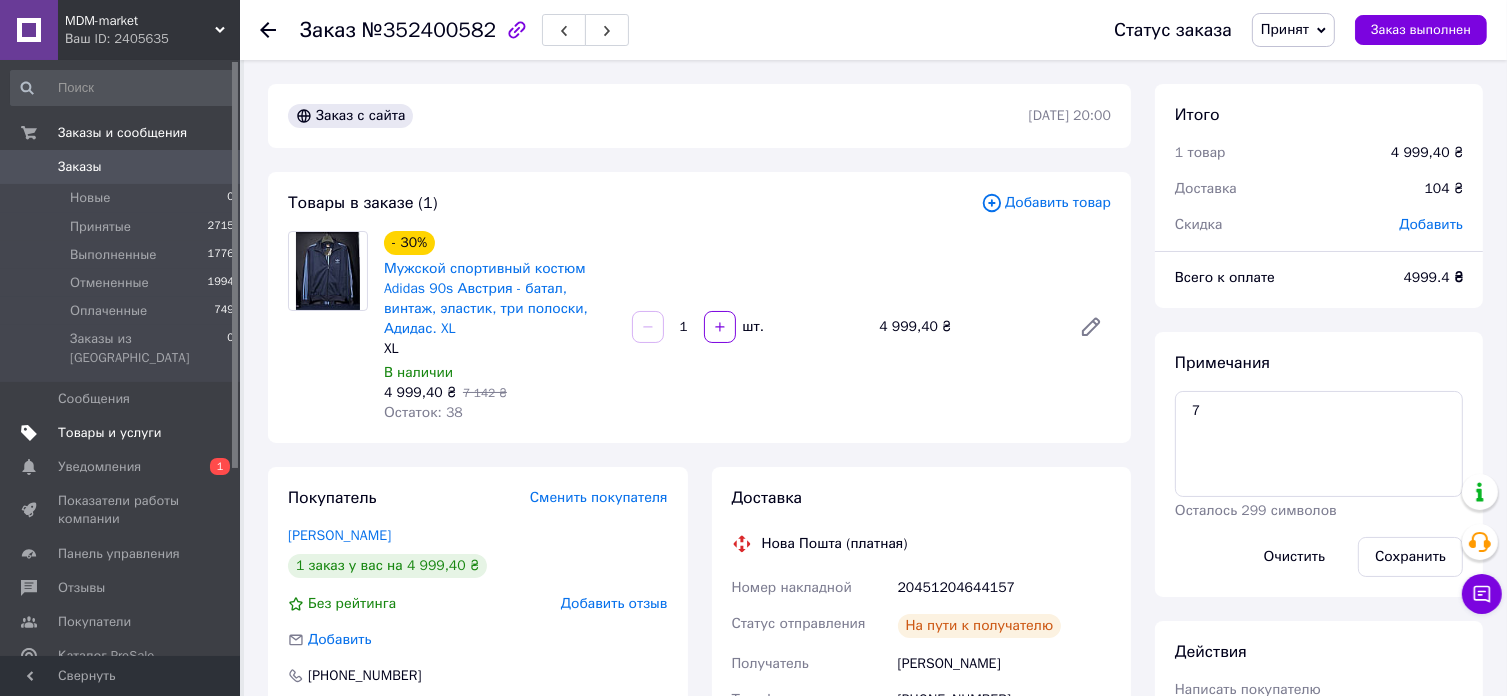 click on "Товары и услуги" at bounding box center (110, 433) 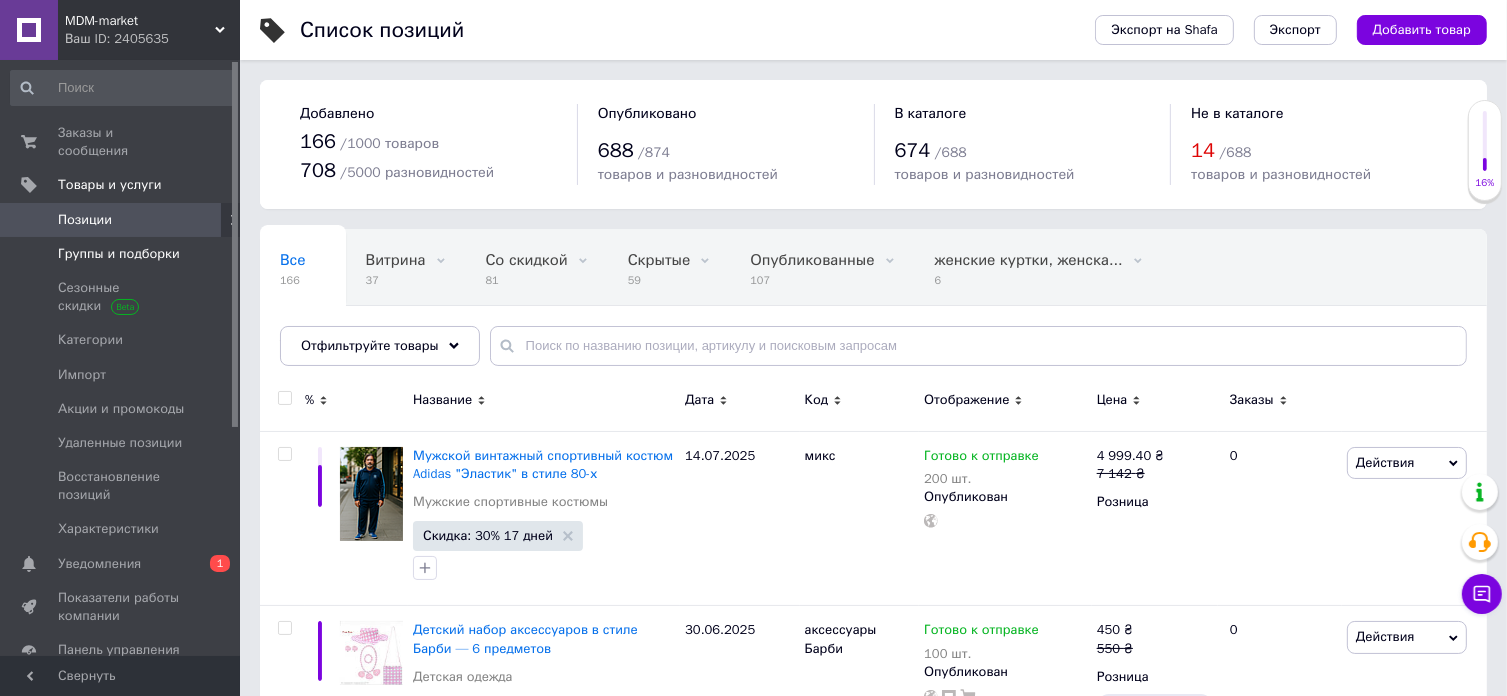 click on "Группы и подборки" at bounding box center [119, 254] 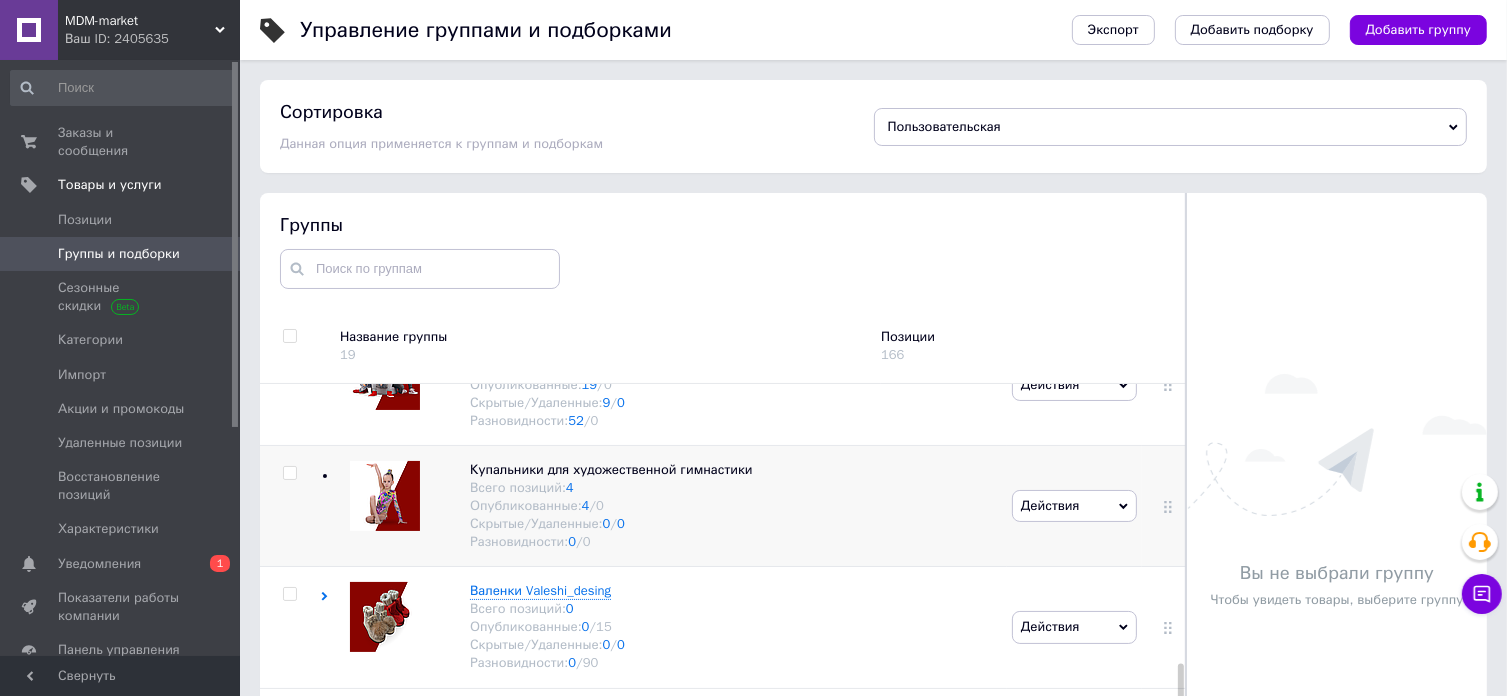 scroll, scrollTop: 912, scrollLeft: 0, axis: vertical 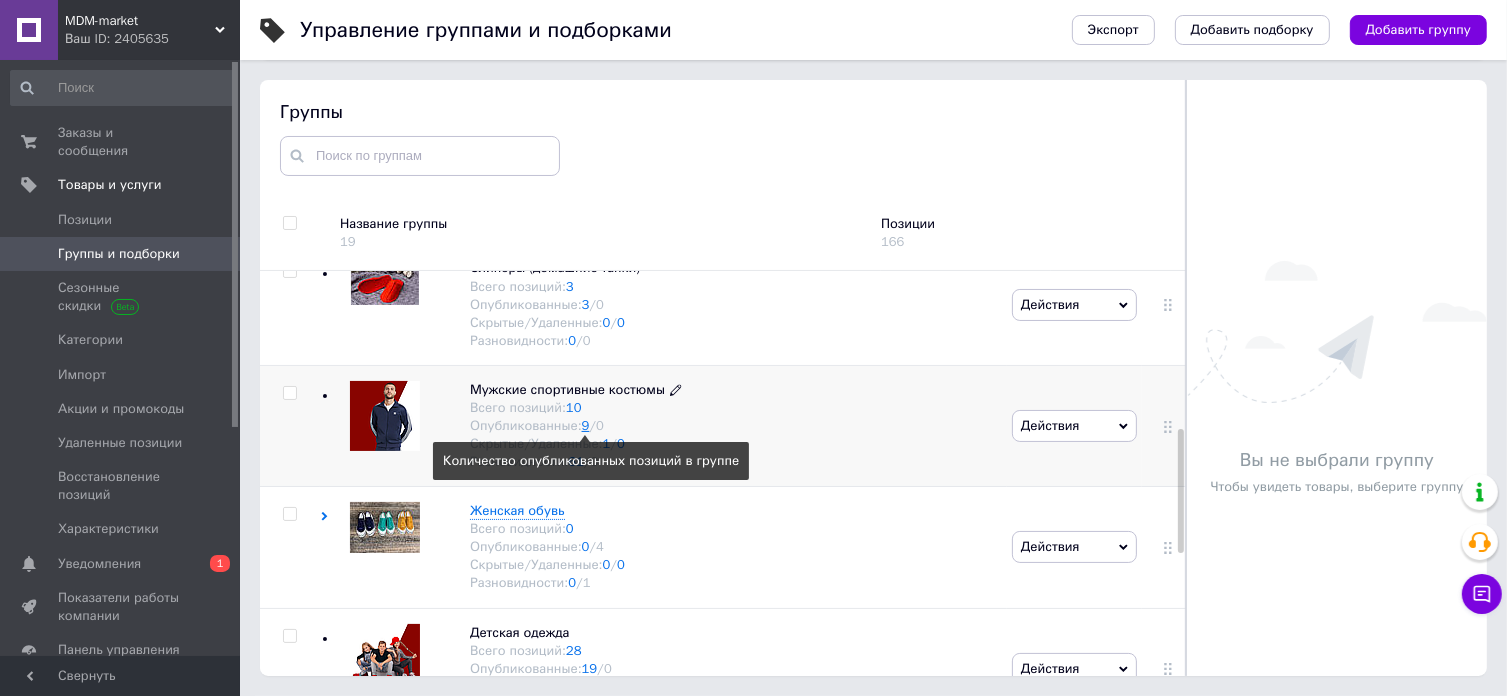 click on "9" at bounding box center [586, 425] 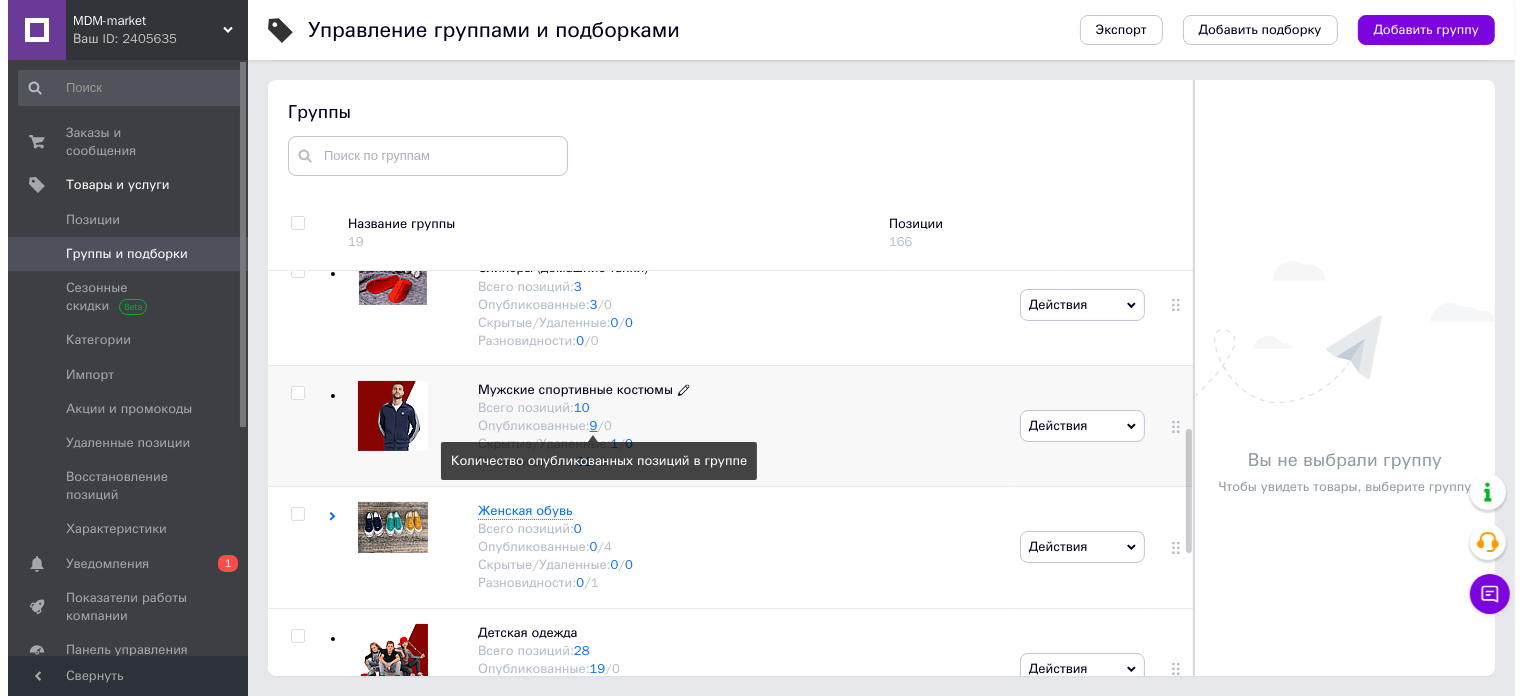 scroll, scrollTop: 0, scrollLeft: 0, axis: both 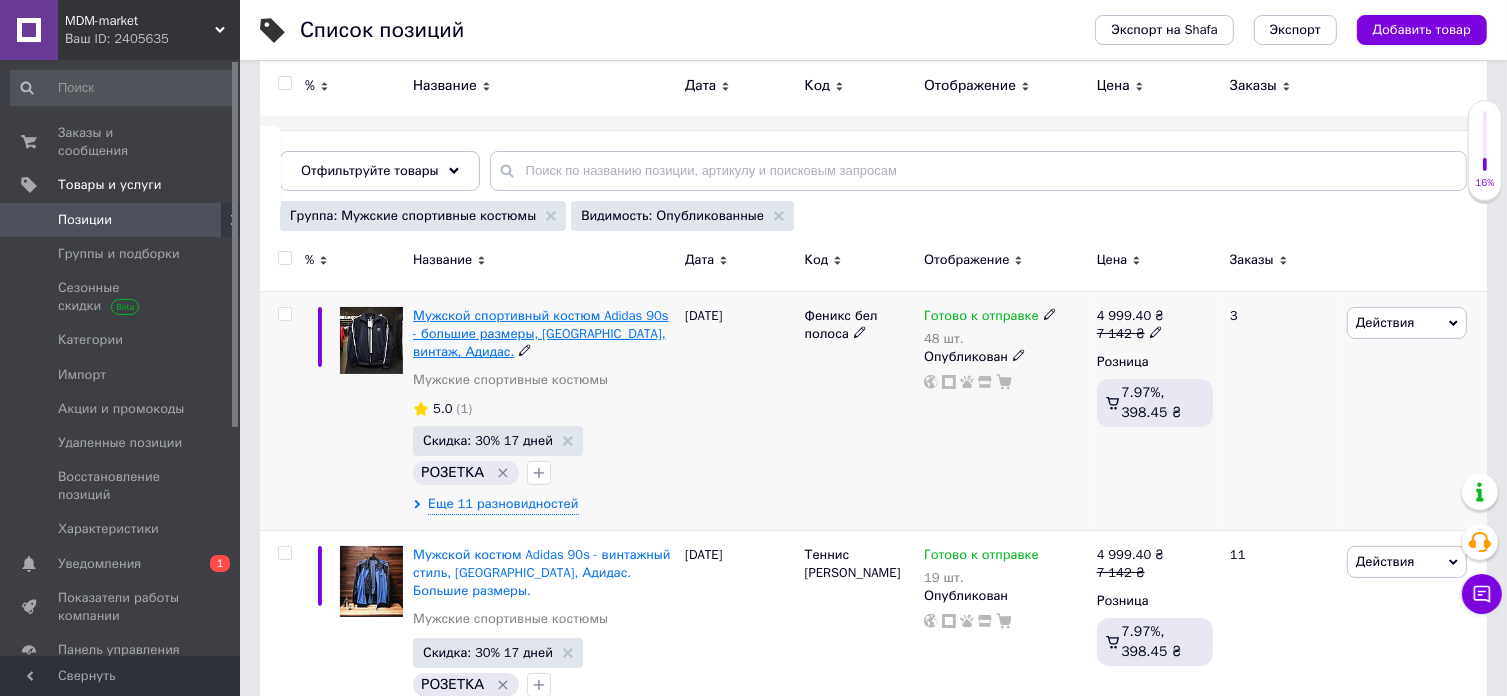 click on "Мужской спортивный костюм Adidas 90s - большие размеры, [GEOGRAPHIC_DATA], винтаж, Адидас." at bounding box center [541, 333] 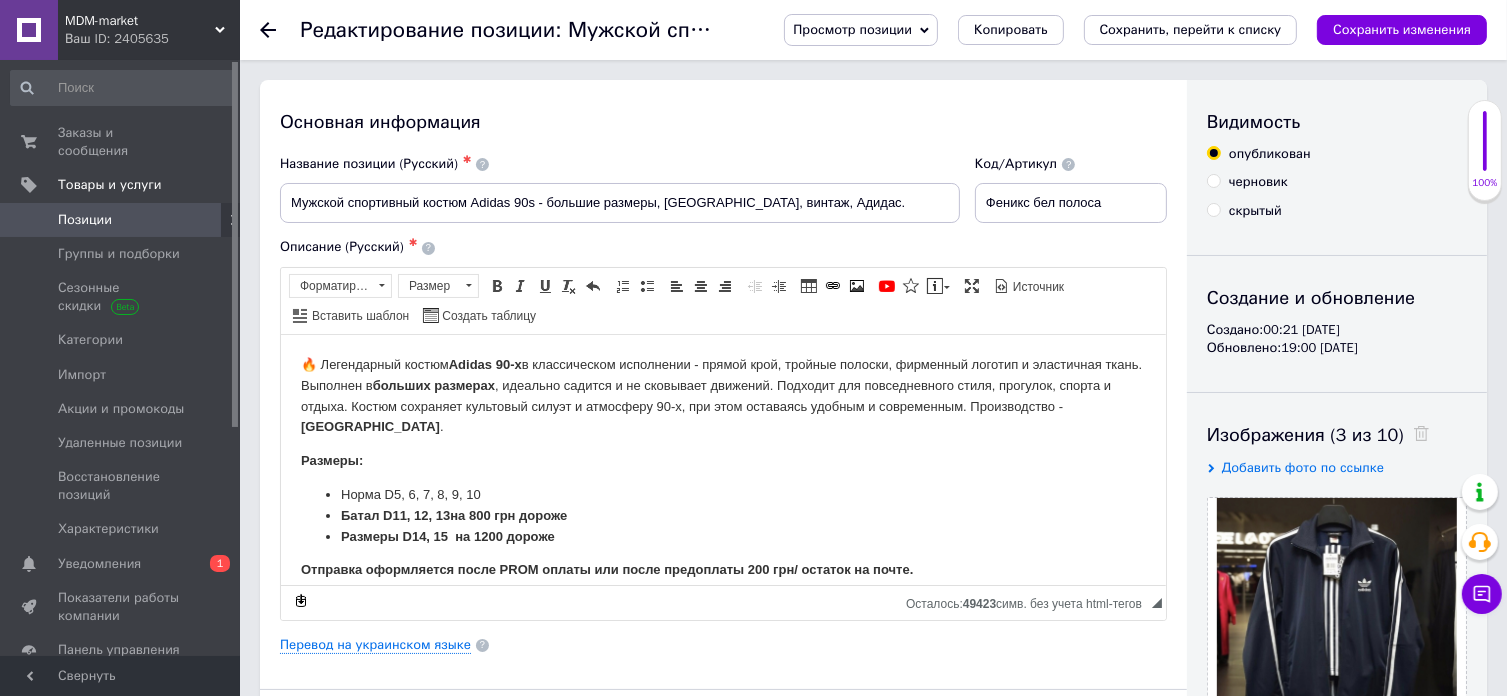scroll, scrollTop: 83, scrollLeft: 0, axis: vertical 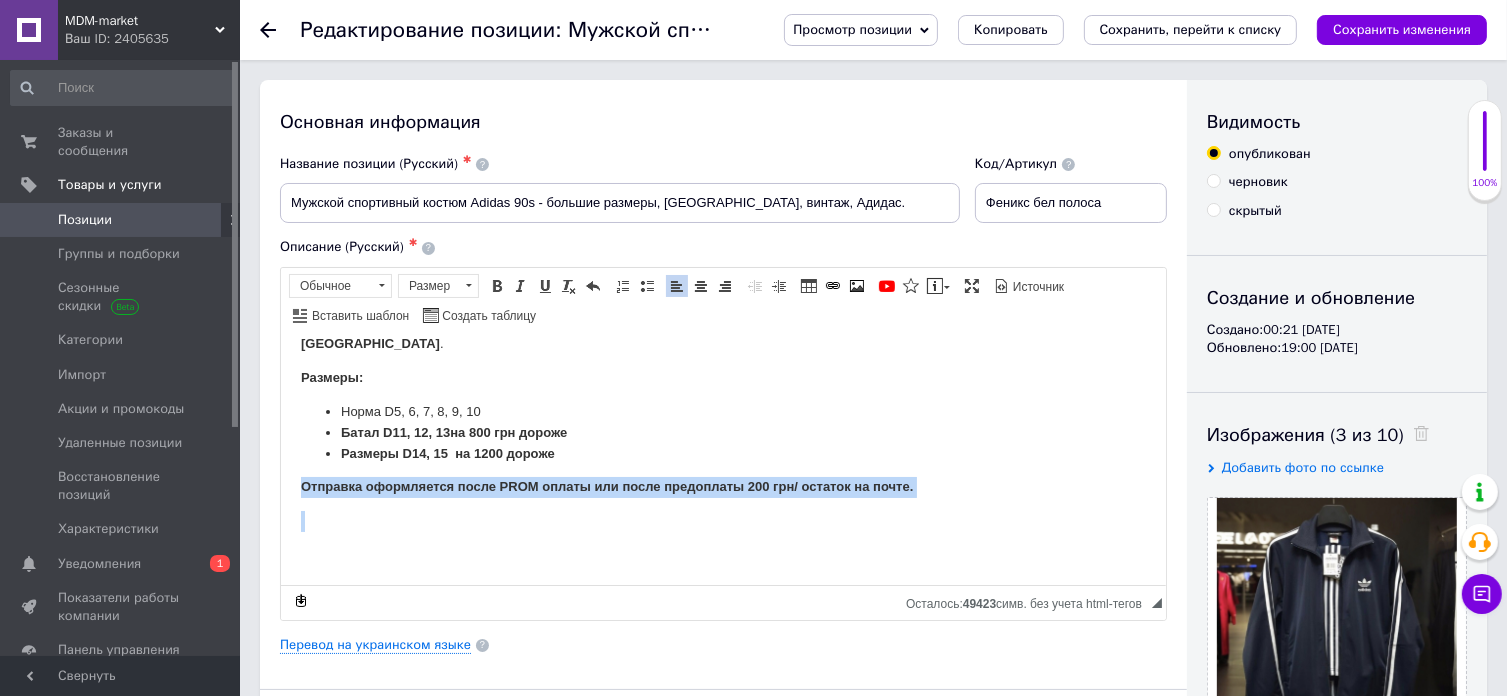 drag, startPoint x: 300, startPoint y: 488, endPoint x: 860, endPoint y: 516, distance: 560.6996 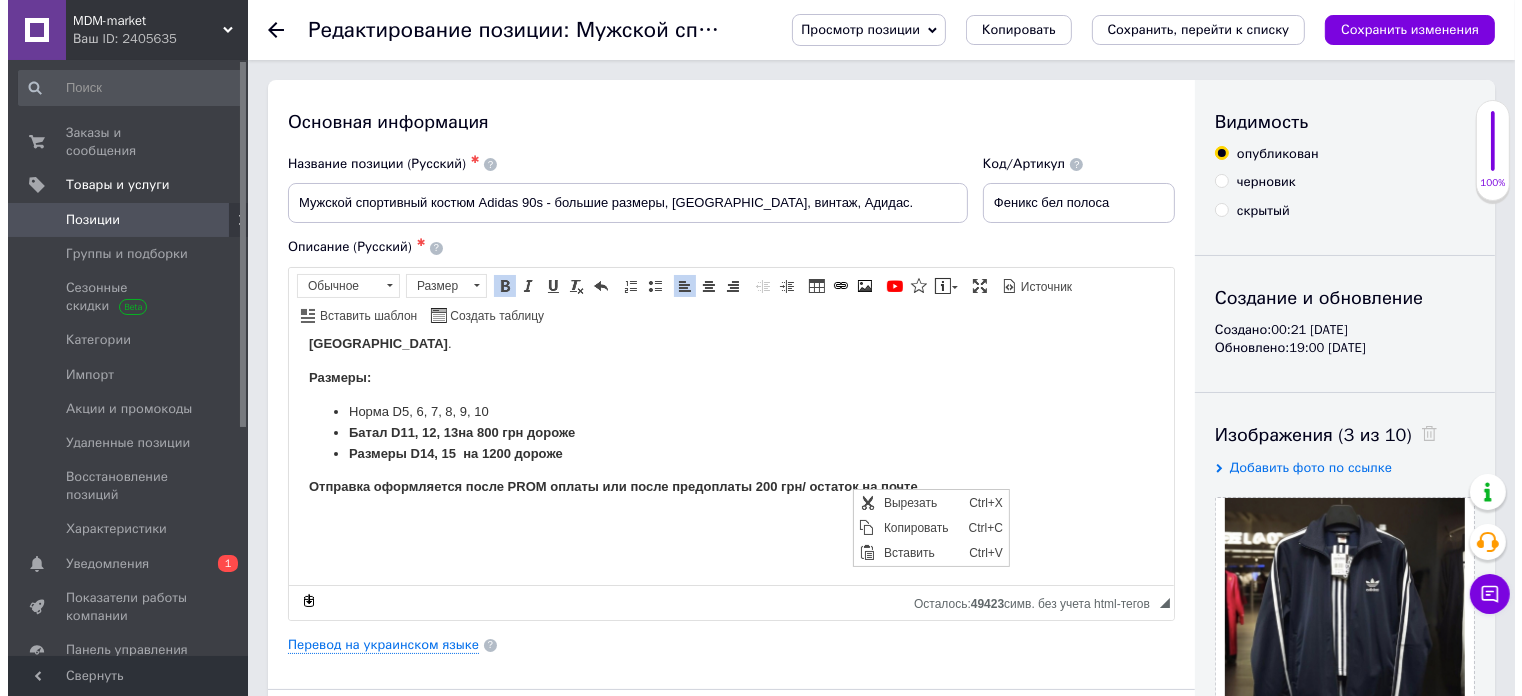 scroll, scrollTop: 0, scrollLeft: 0, axis: both 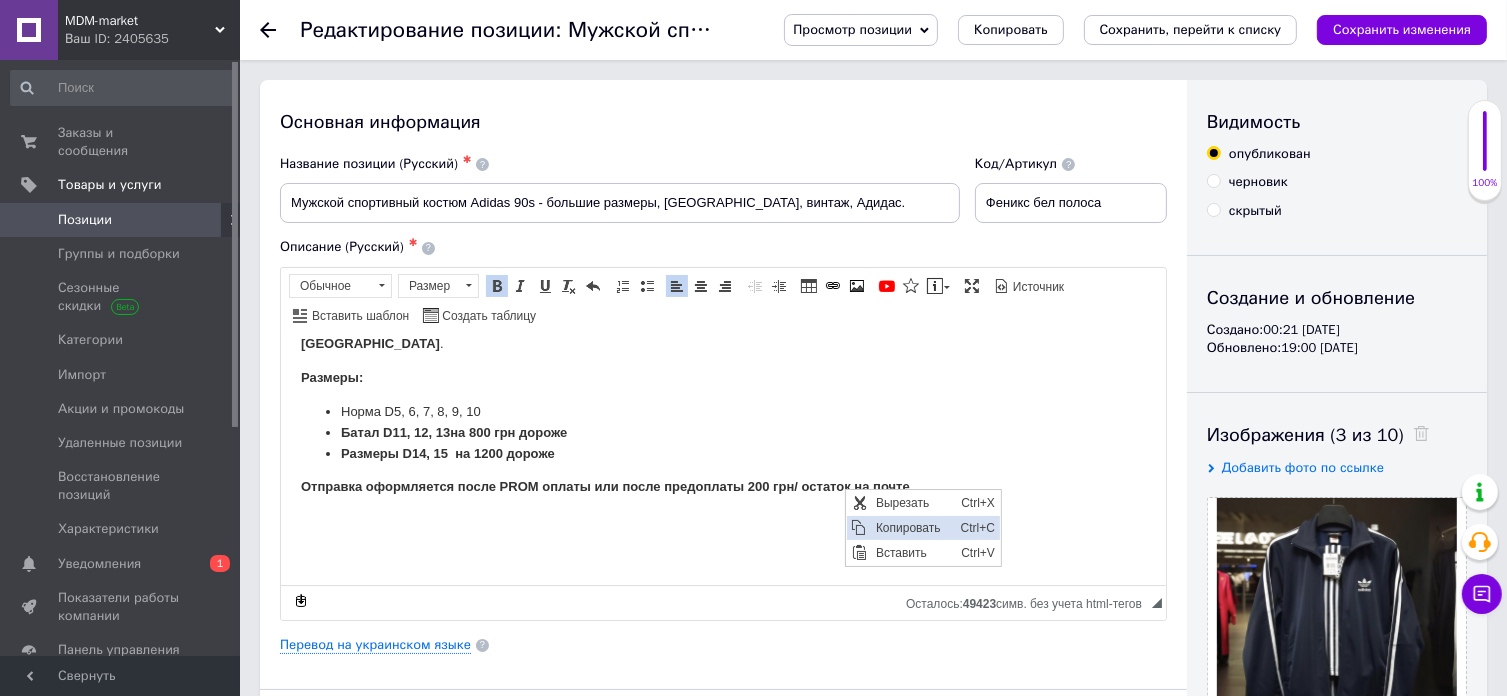 click on "Копировать" at bounding box center (912, 527) 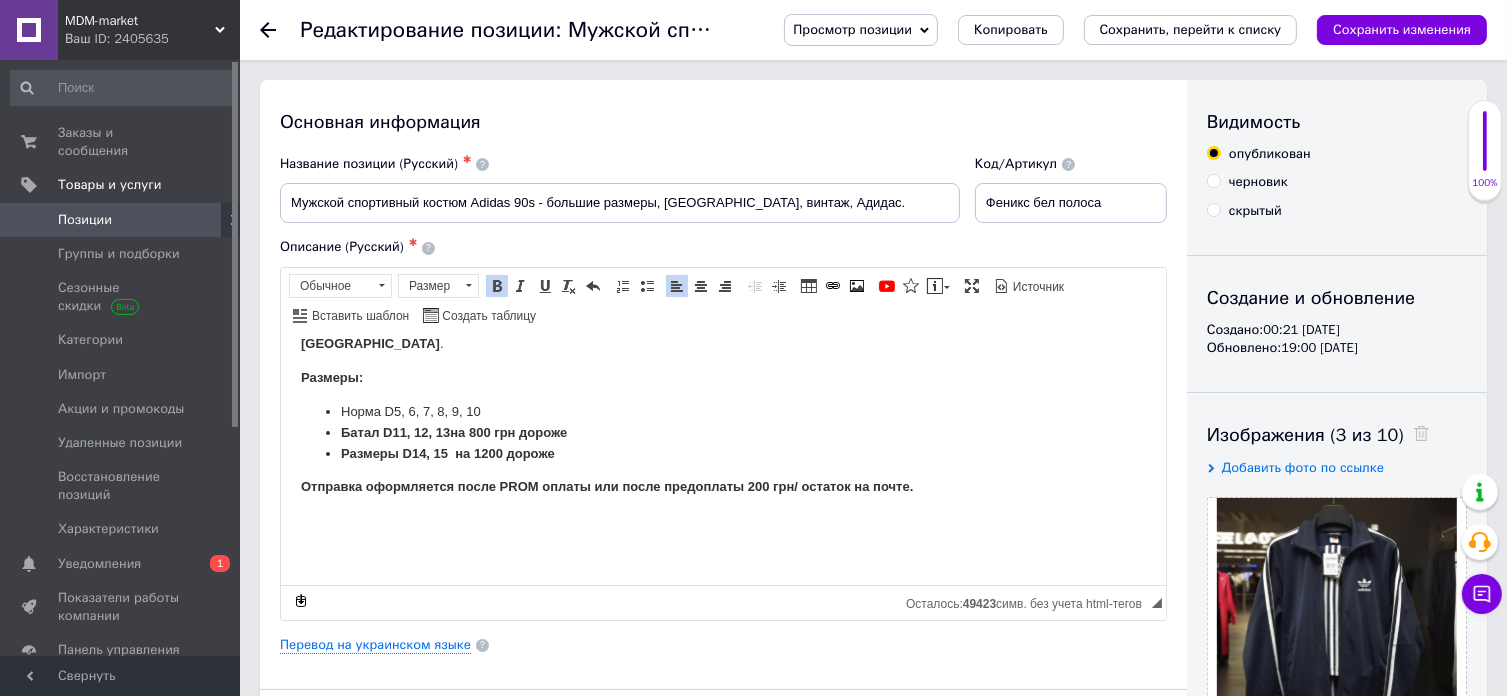click on "🔥 Легендарный костюм  Adidas 90-х  в классическом исполнении - прямой крой, тройные полоски, фирменный логотип и эластичная ткань. Выполнен в  больших размерах , идеально садится и не сковывает движений. Подходит для повседневного стиля, прогулок, спорта и отдыха. Костюм сохраняет культовый силуэт и атмосферу 90-х, при этом оставаясь удобным и современным. Производство -  [GEOGRAPHIC_DATA] . Размеры:  Норма D5, 6, 7, 8, 9, 10 Батал D11, 12, 13на 800 грн дороже  Размеры D14, 15  на 1200 дороже Отправка оформляется после PROM оплаты или после предоплаты 200 грн/ остаток на почте." at bounding box center (722, 418) 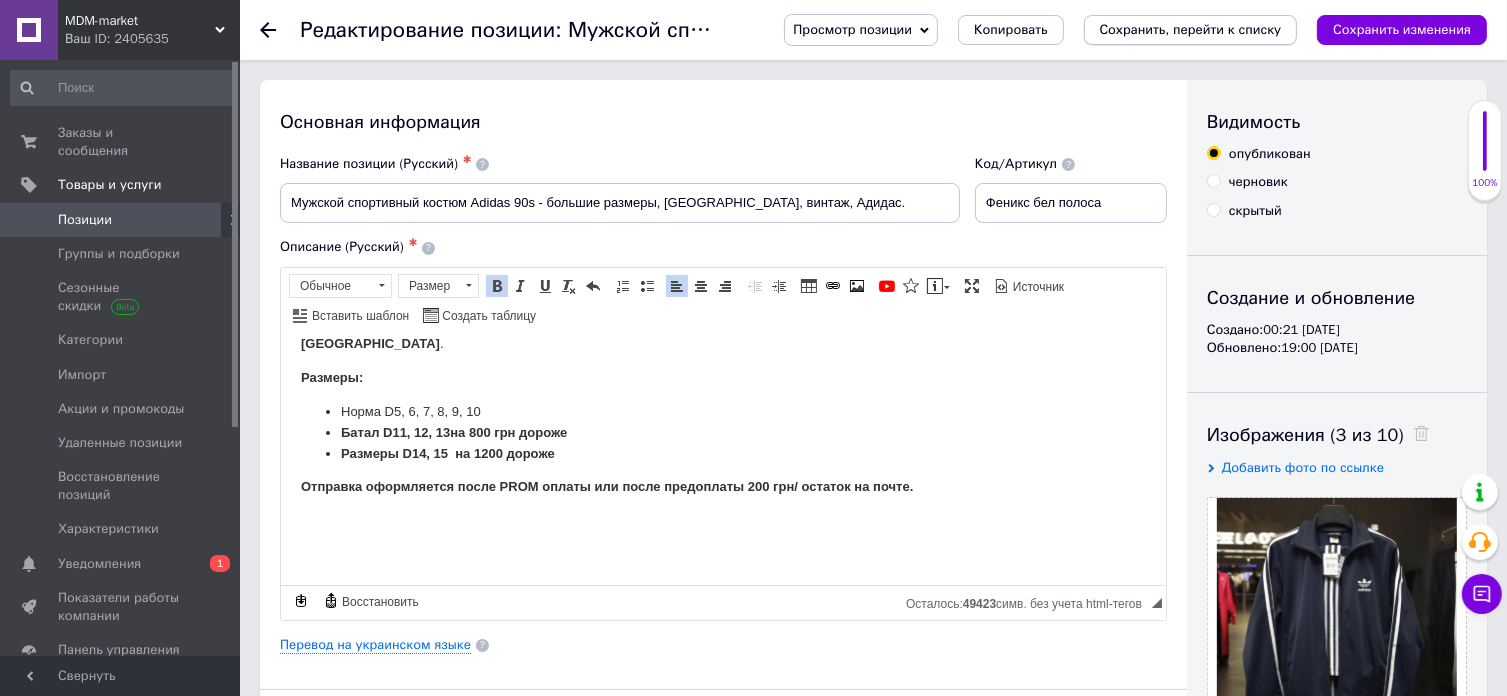 click on "Сохранить, перейти к списку" at bounding box center [1191, 29] 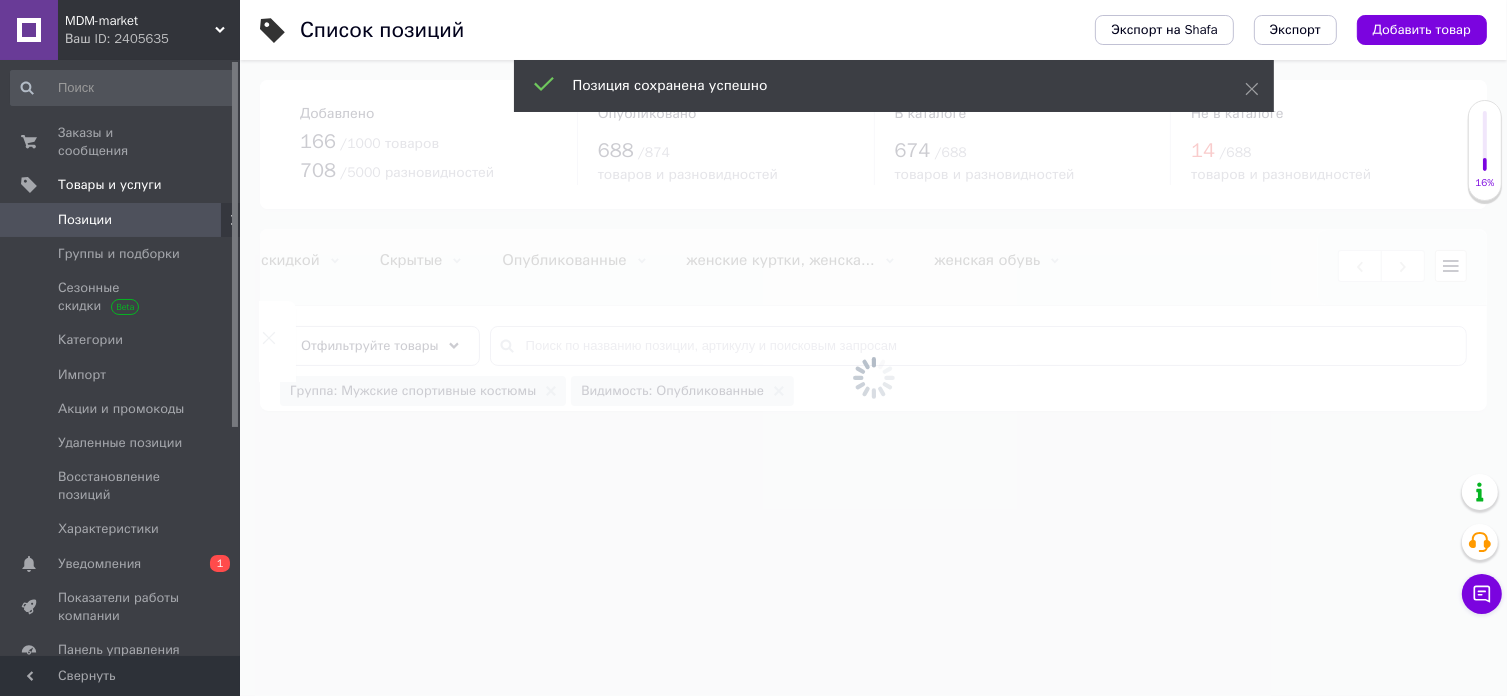 scroll, scrollTop: 0, scrollLeft: 263, axis: horizontal 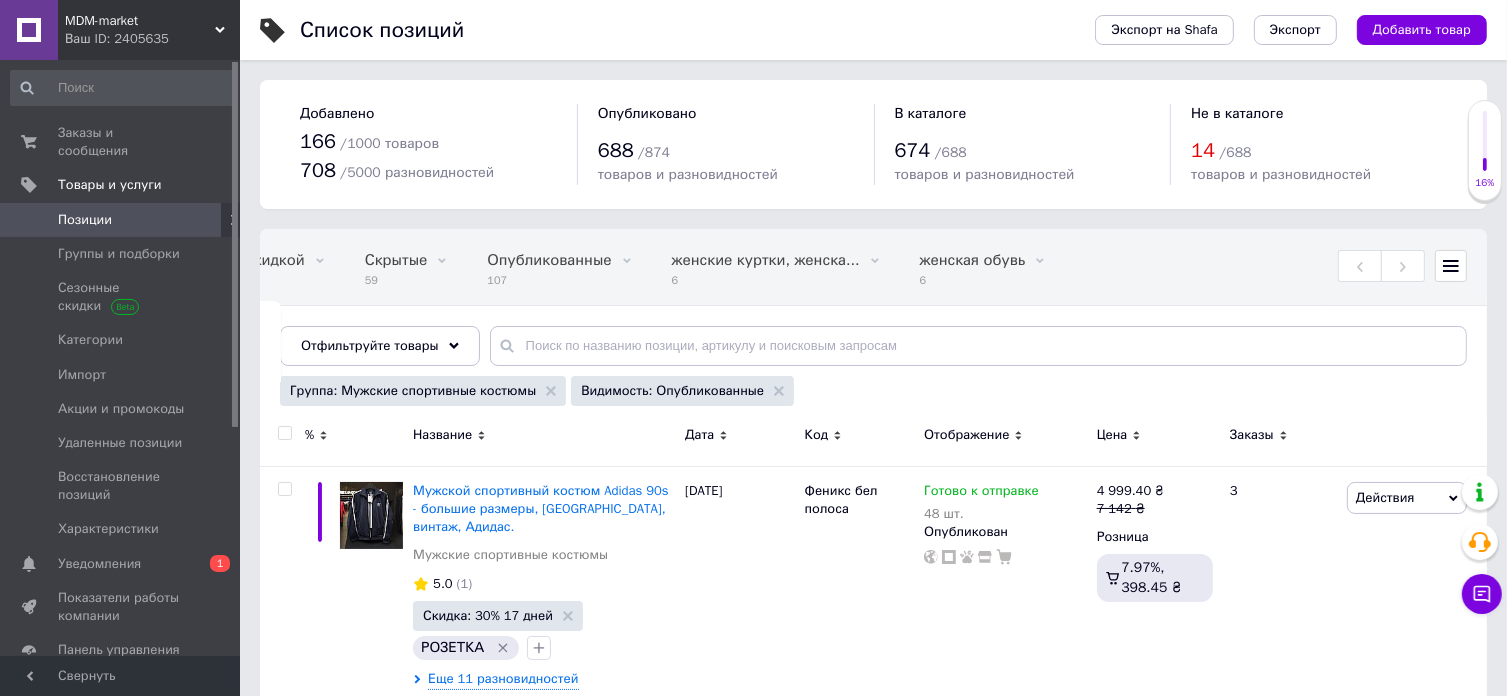 click at bounding box center (284, 433) 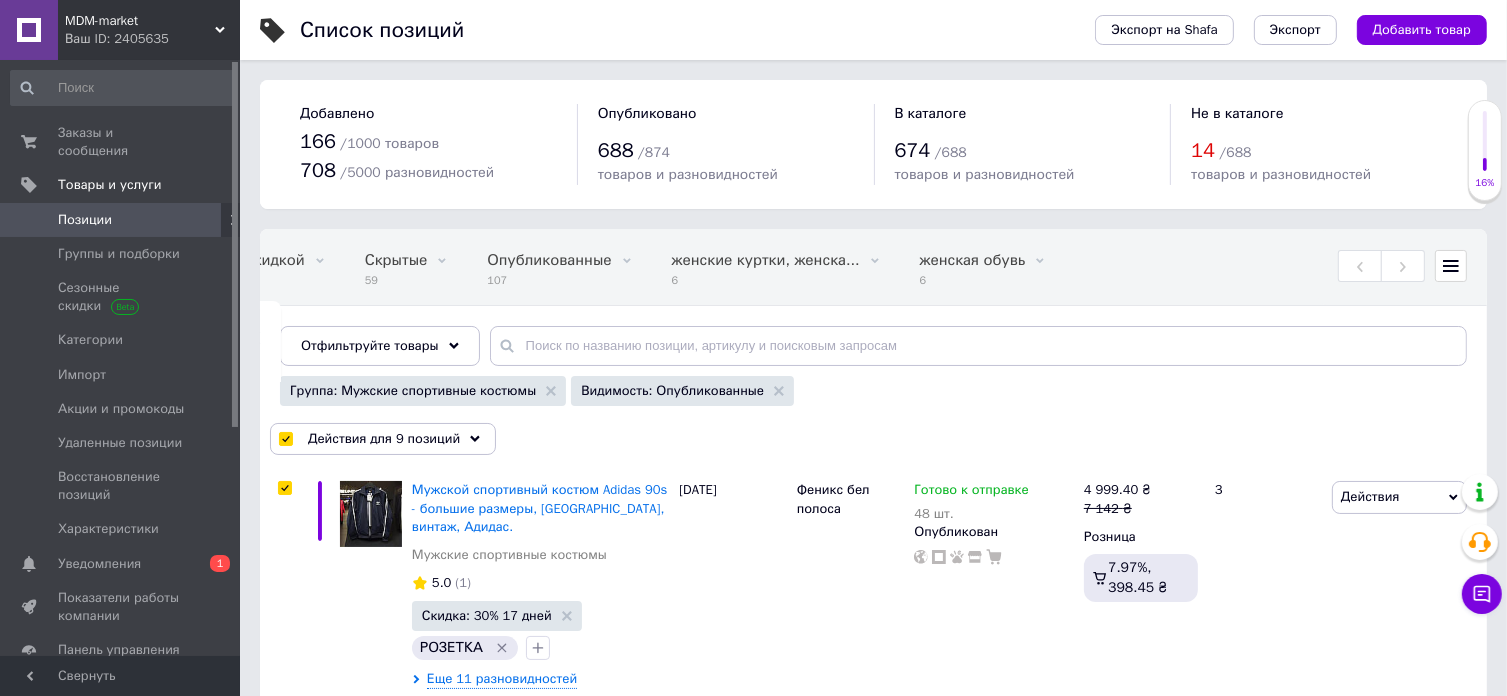 checkbox on "true" 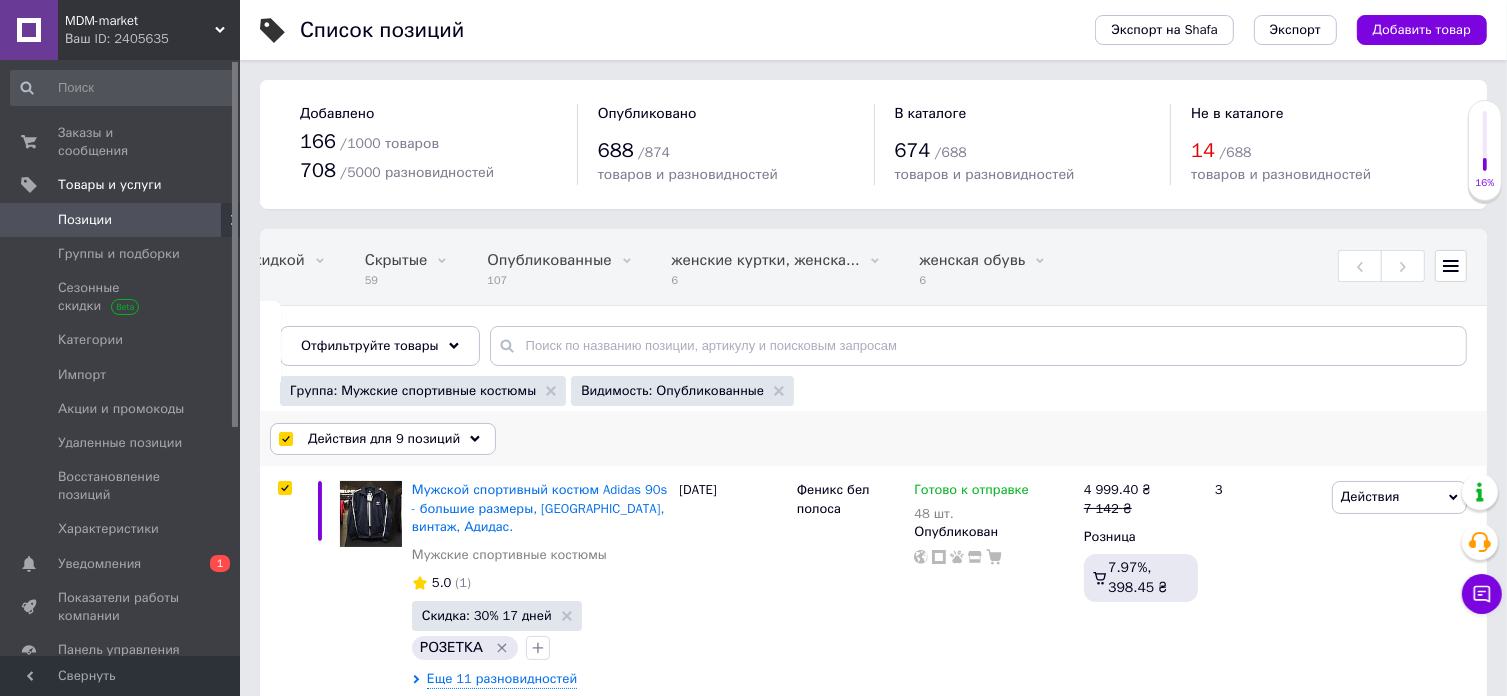 click 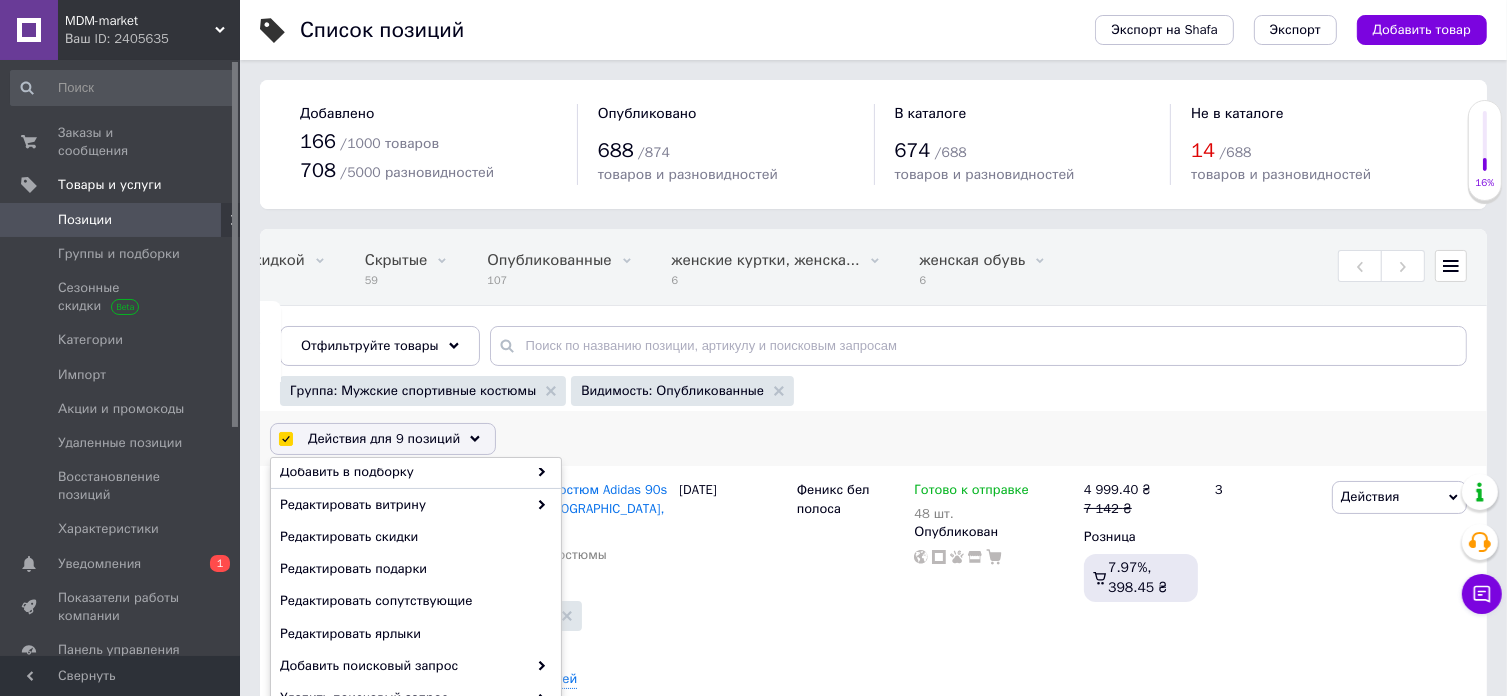 scroll, scrollTop: 227, scrollLeft: 0, axis: vertical 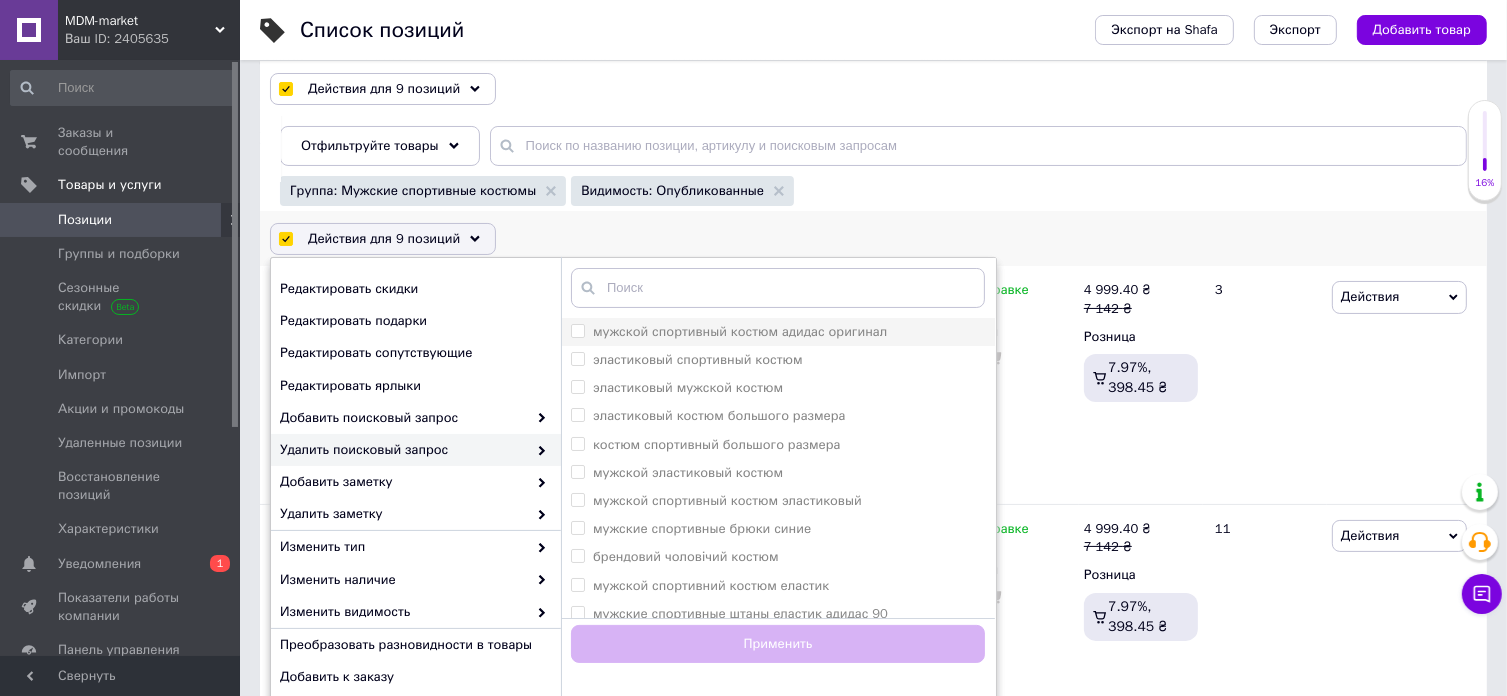 click on "мужской спортивный костюм адидас оригинал" at bounding box center (577, 330) 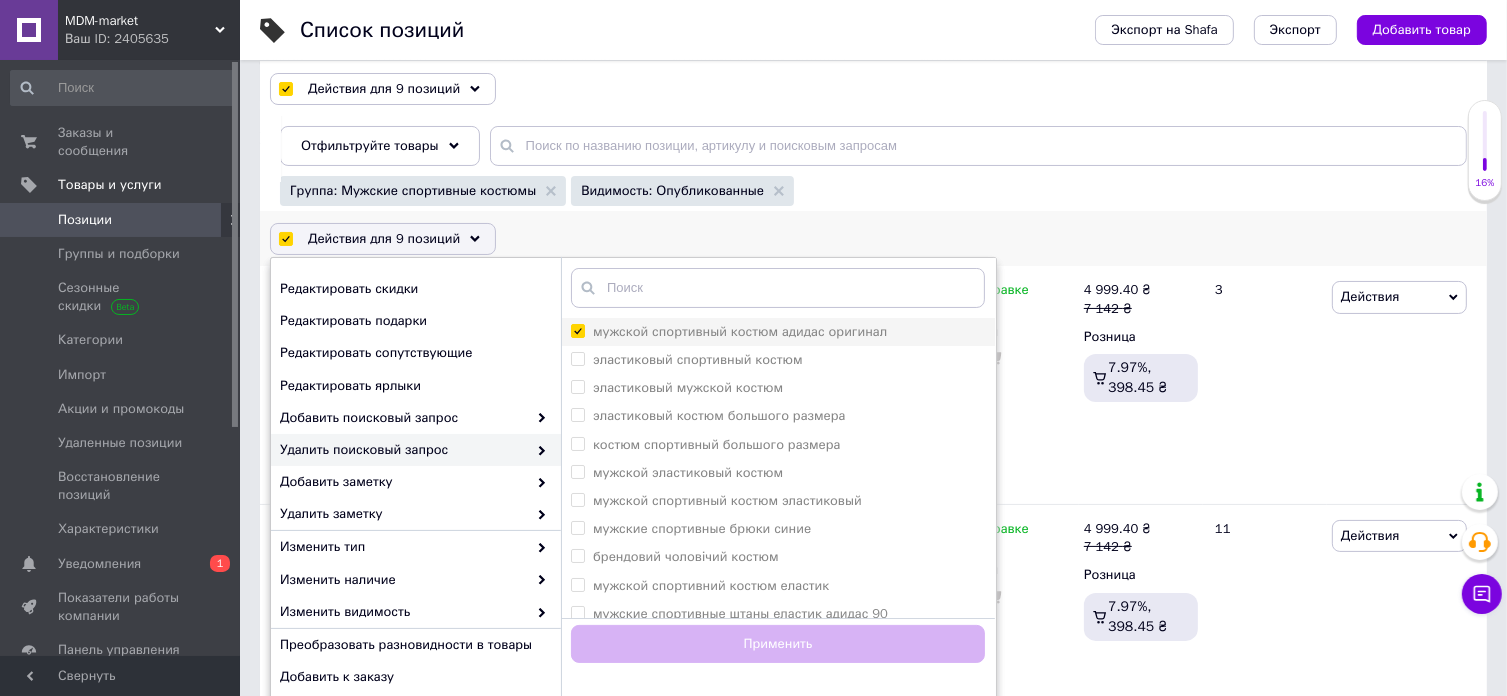 checkbox on "true" 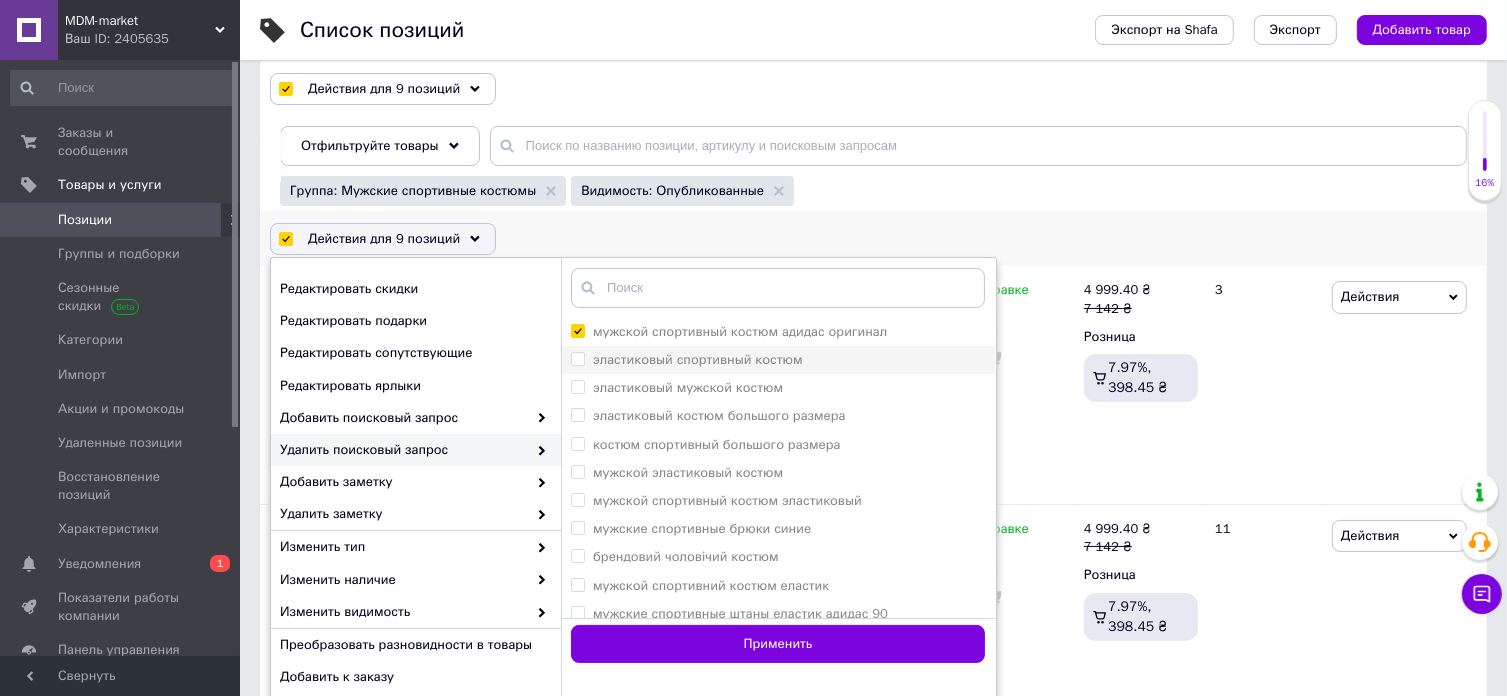click on "эластиковый спортивный костюм" at bounding box center [577, 358] 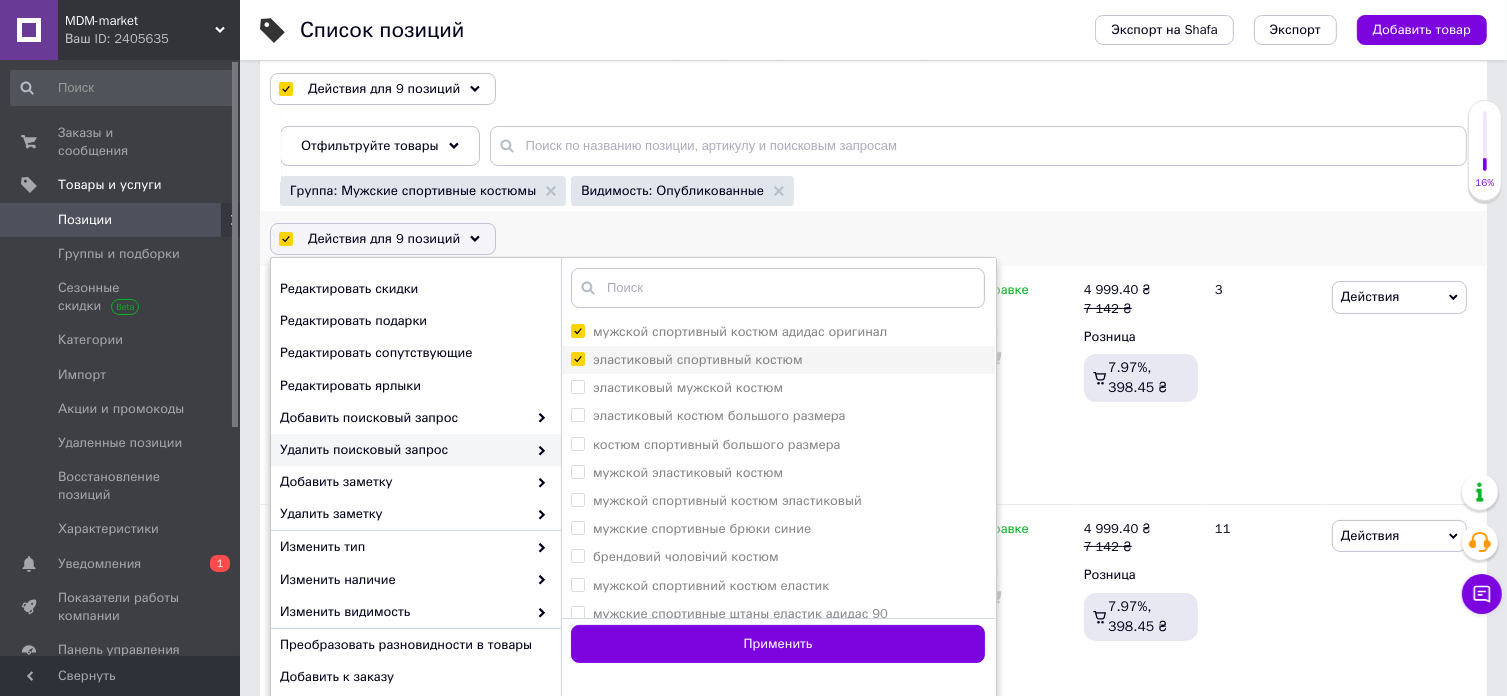 checkbox on "true" 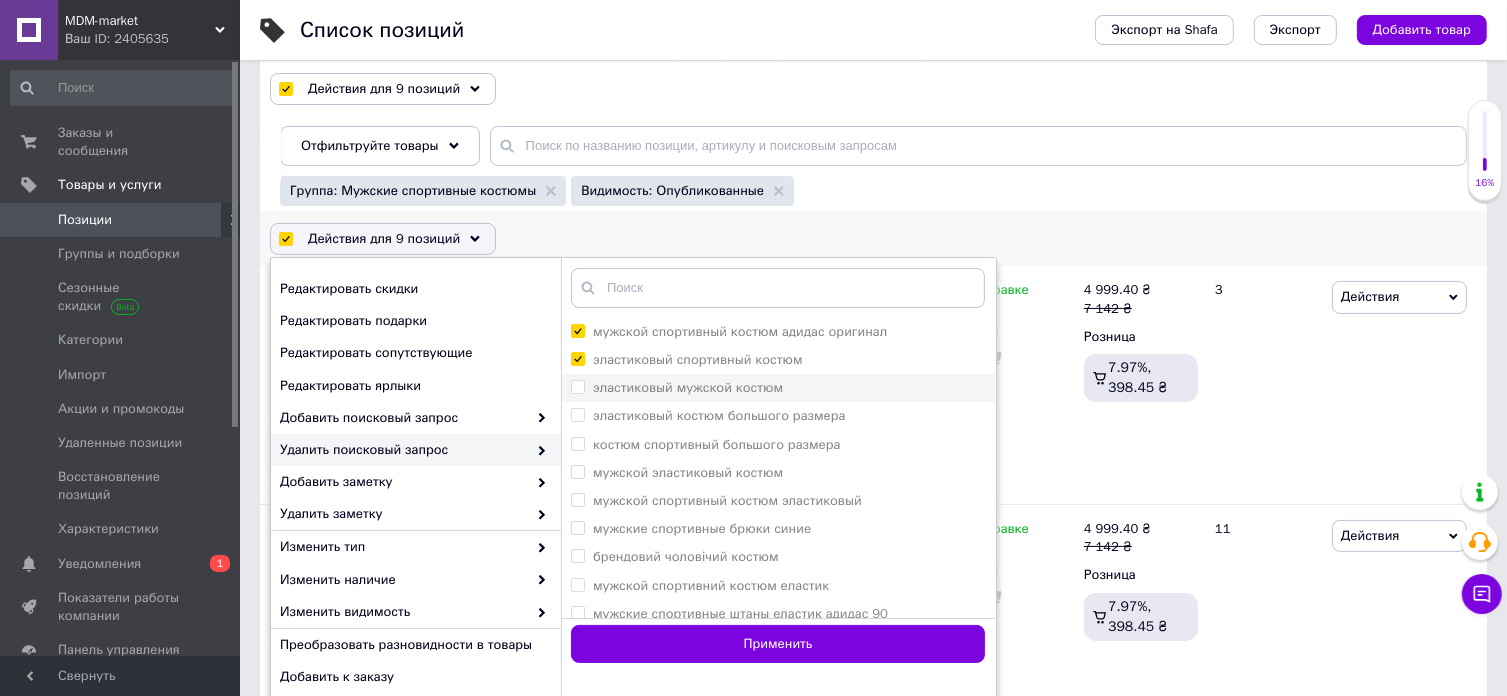 click on "эластиковый мужской костюм" at bounding box center (577, 386) 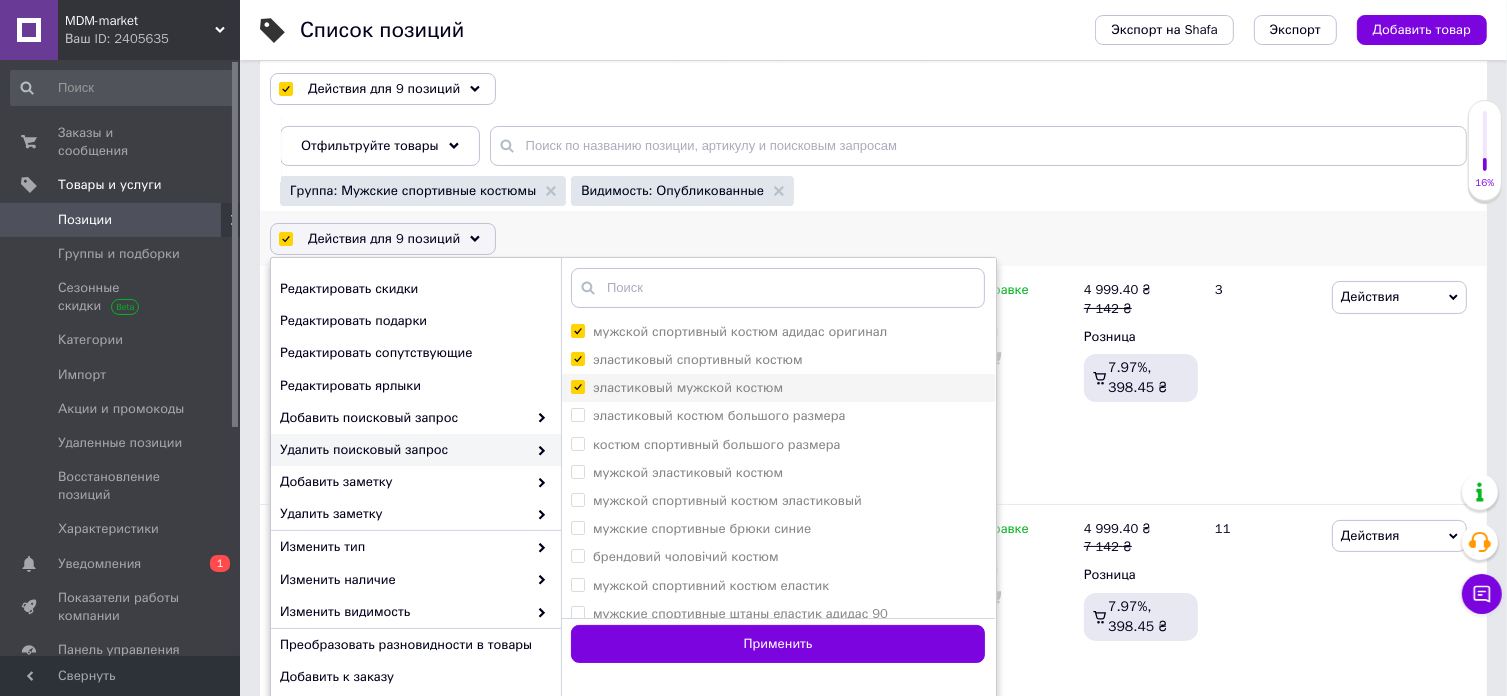 checkbox on "true" 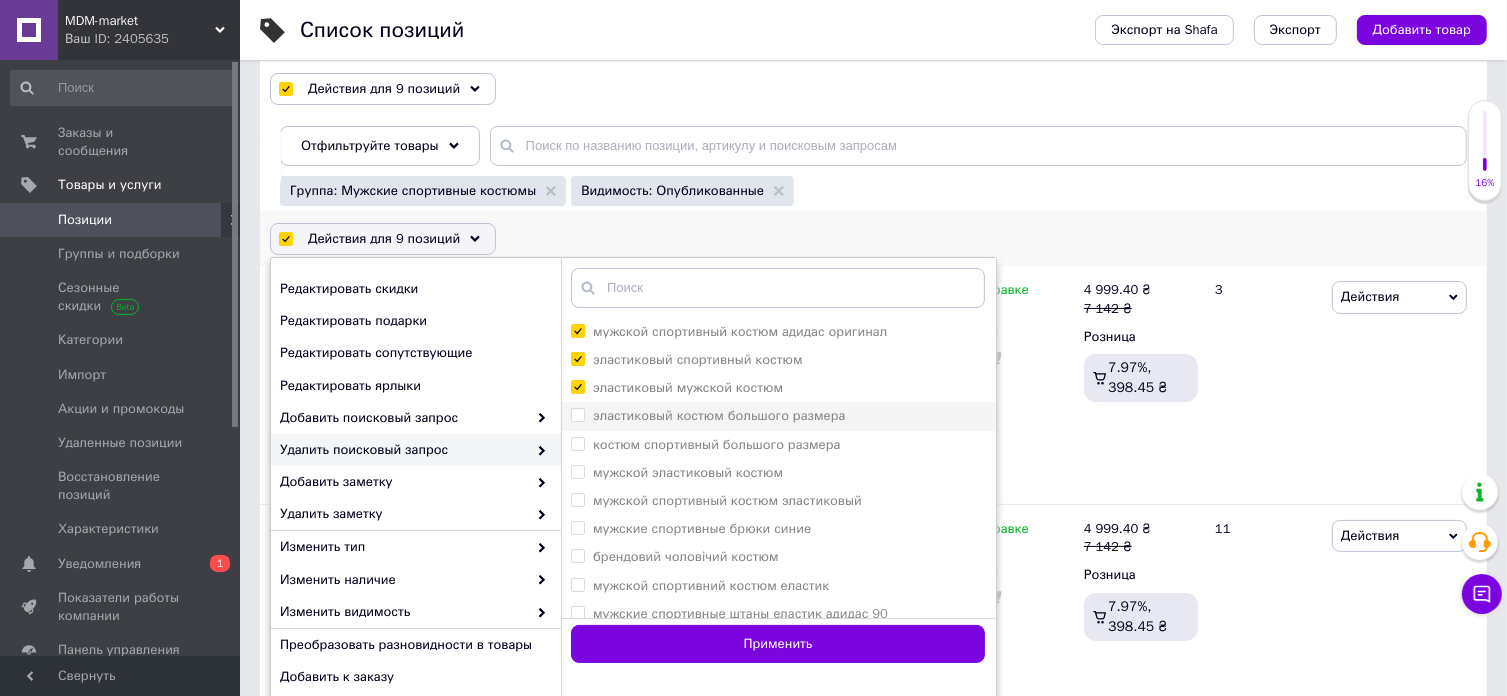click on "эластиковый костюм большого размера" at bounding box center [708, 416] 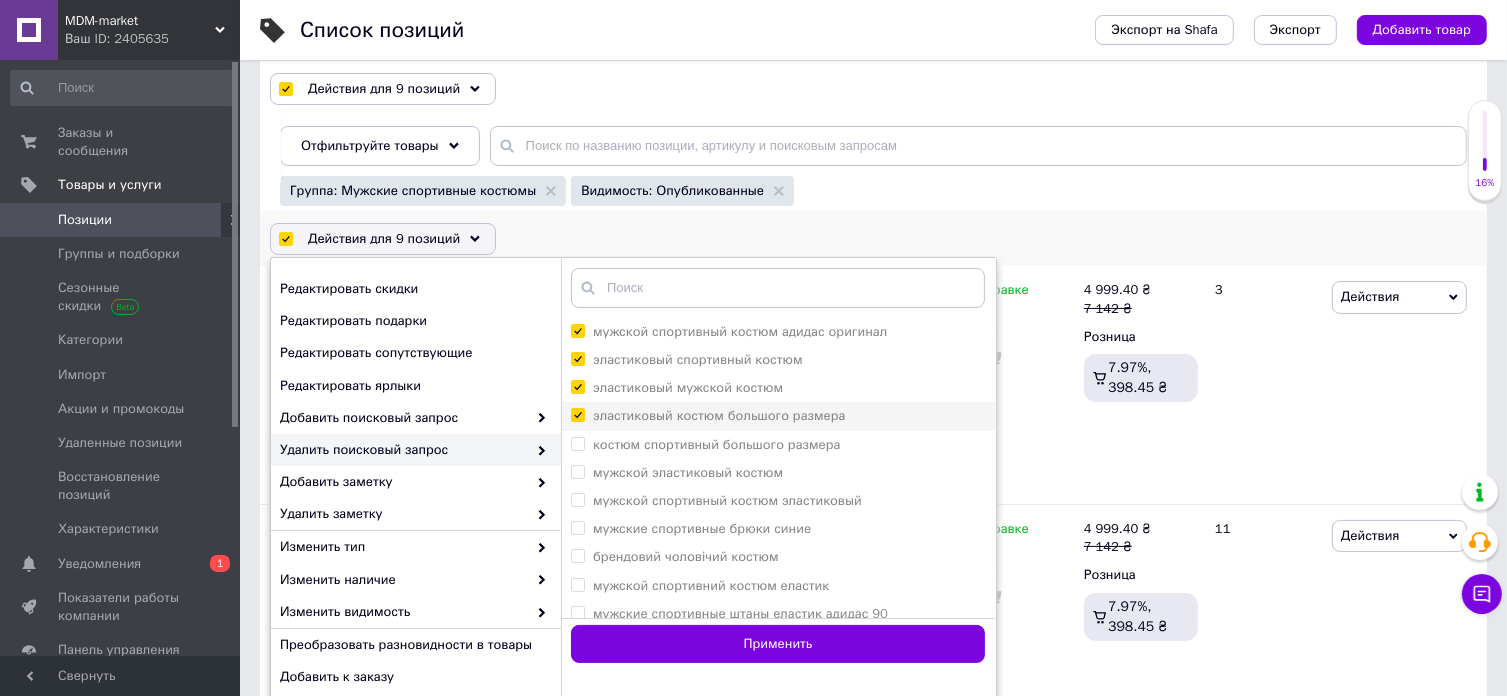 click on "эластиковый костюм большого размера" at bounding box center [577, 414] 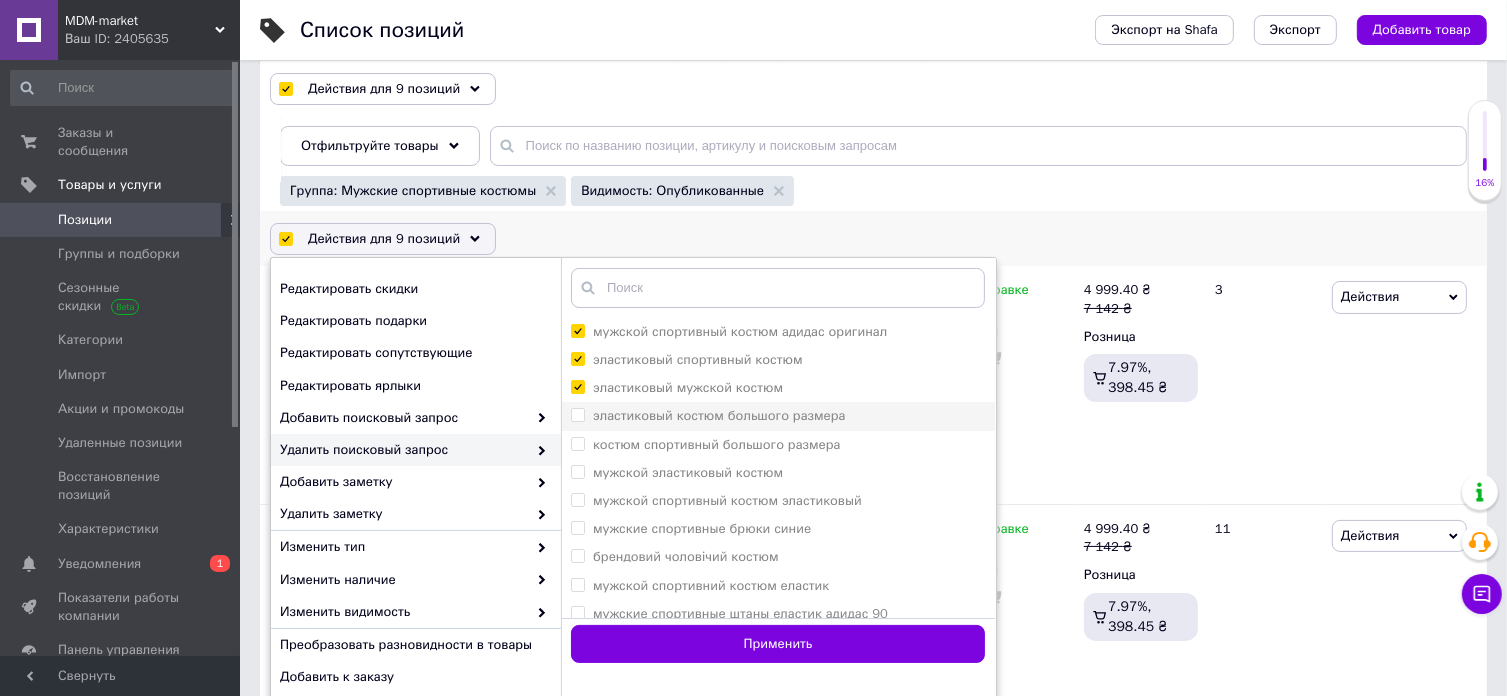 drag, startPoint x: 582, startPoint y: 411, endPoint x: 580, endPoint y: 428, distance: 17.117243 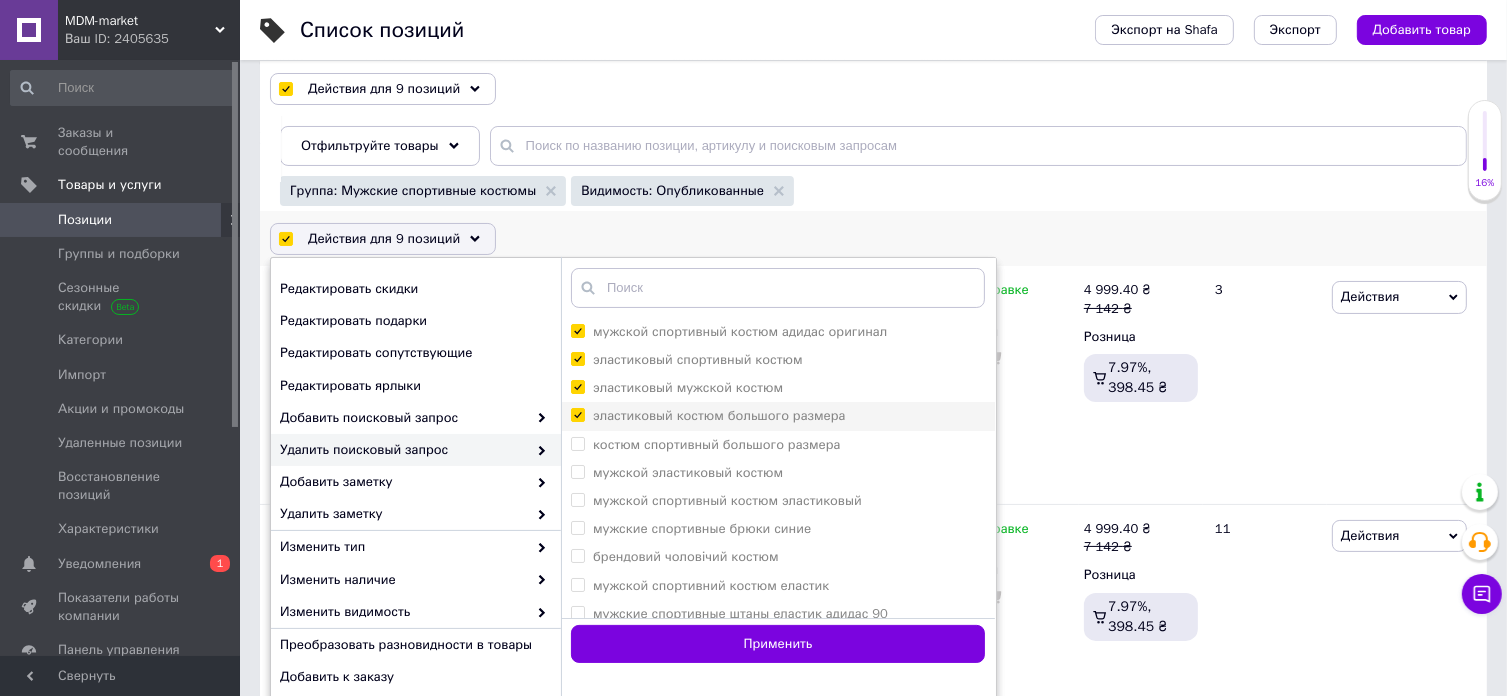 checkbox on "true" 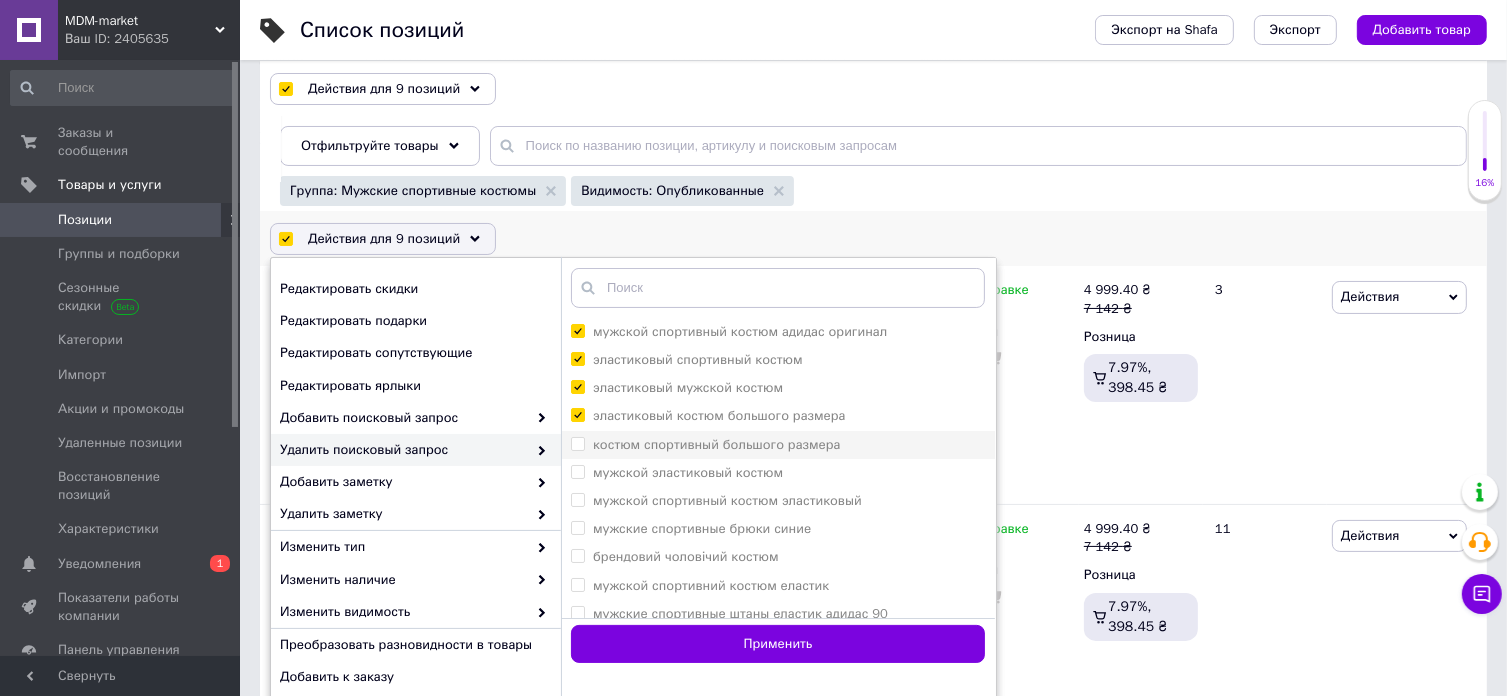 click on "костюм спортивный большого размера" at bounding box center (577, 443) 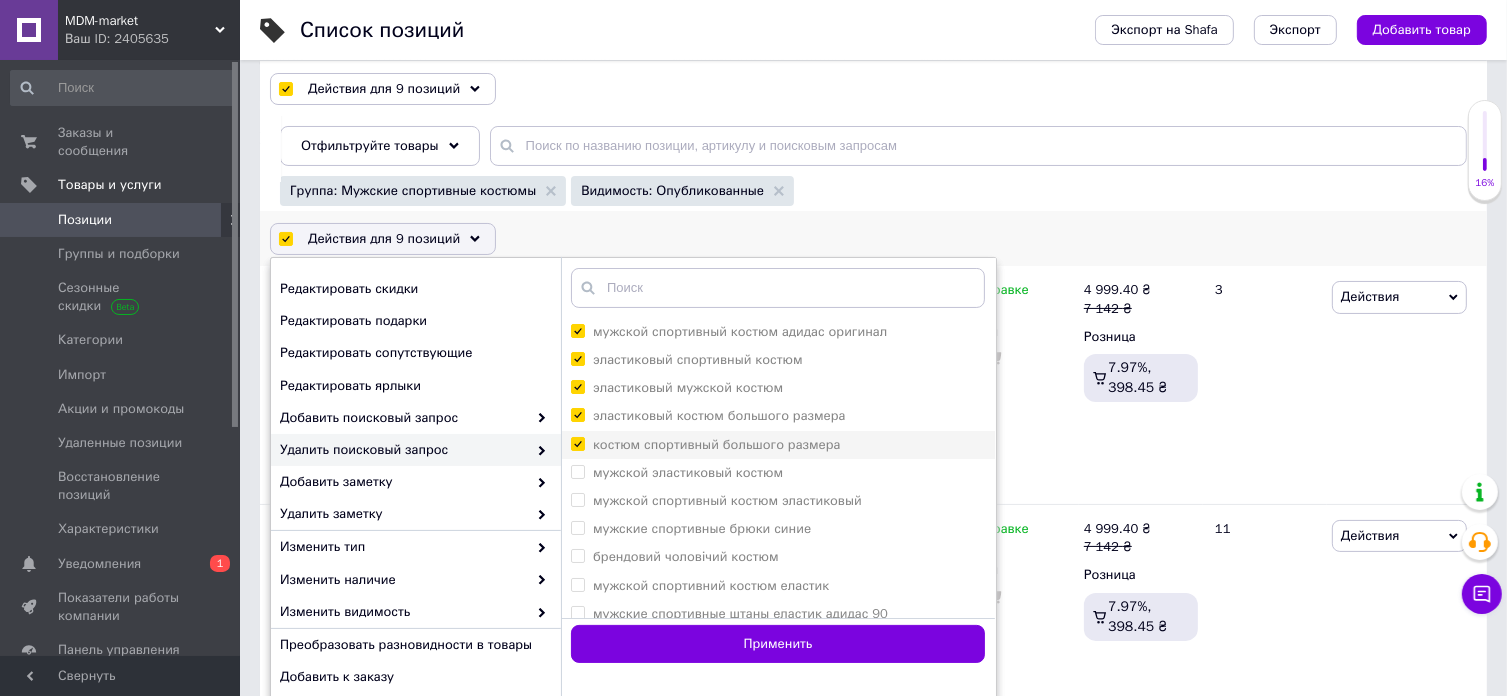 checkbox on "true" 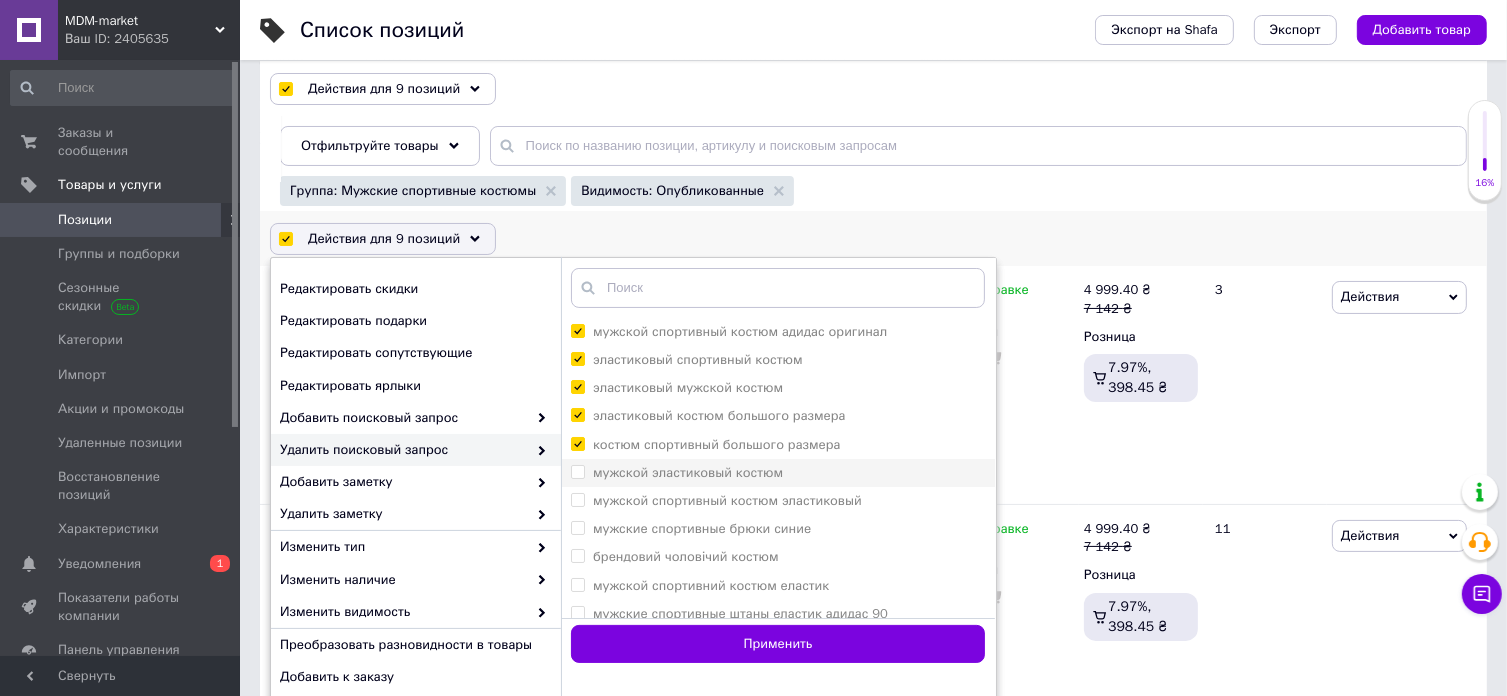 click on "мужской эластиковый костюм" at bounding box center [577, 471] 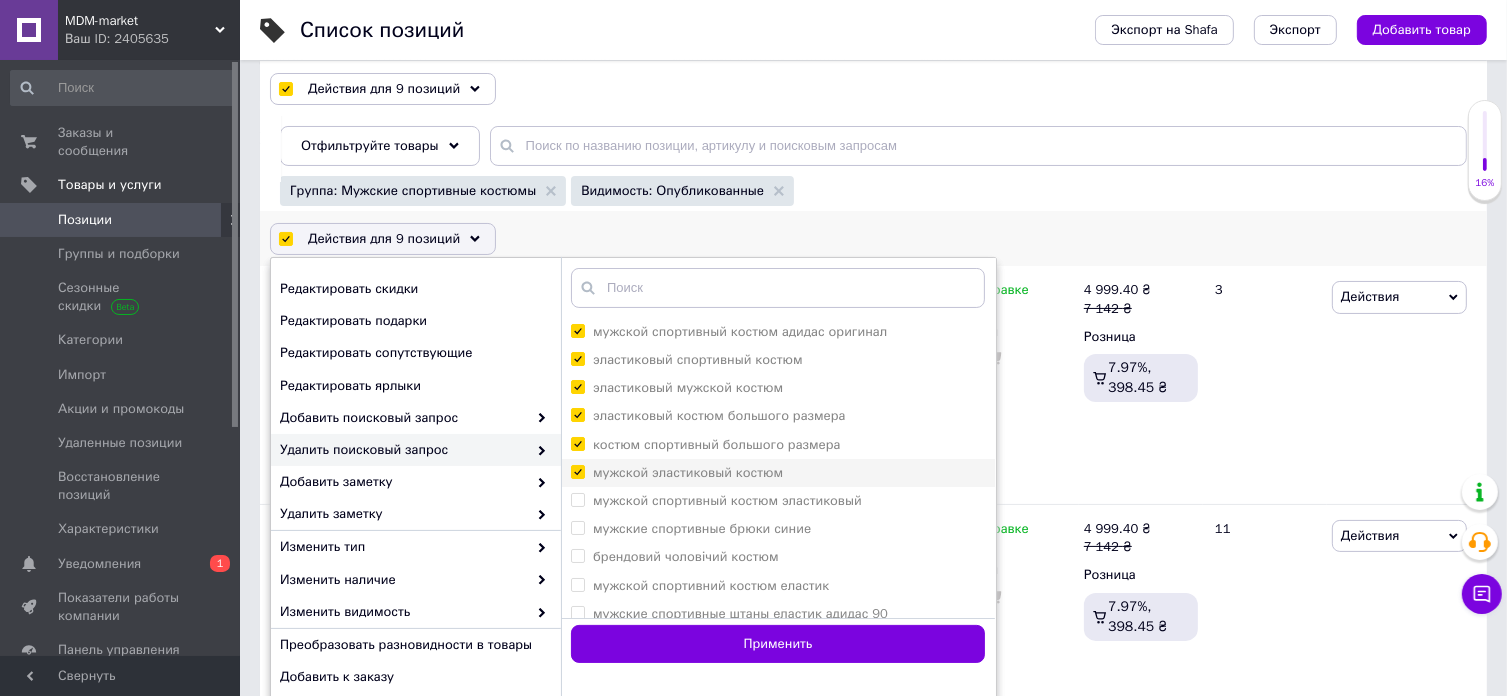 checkbox on "true" 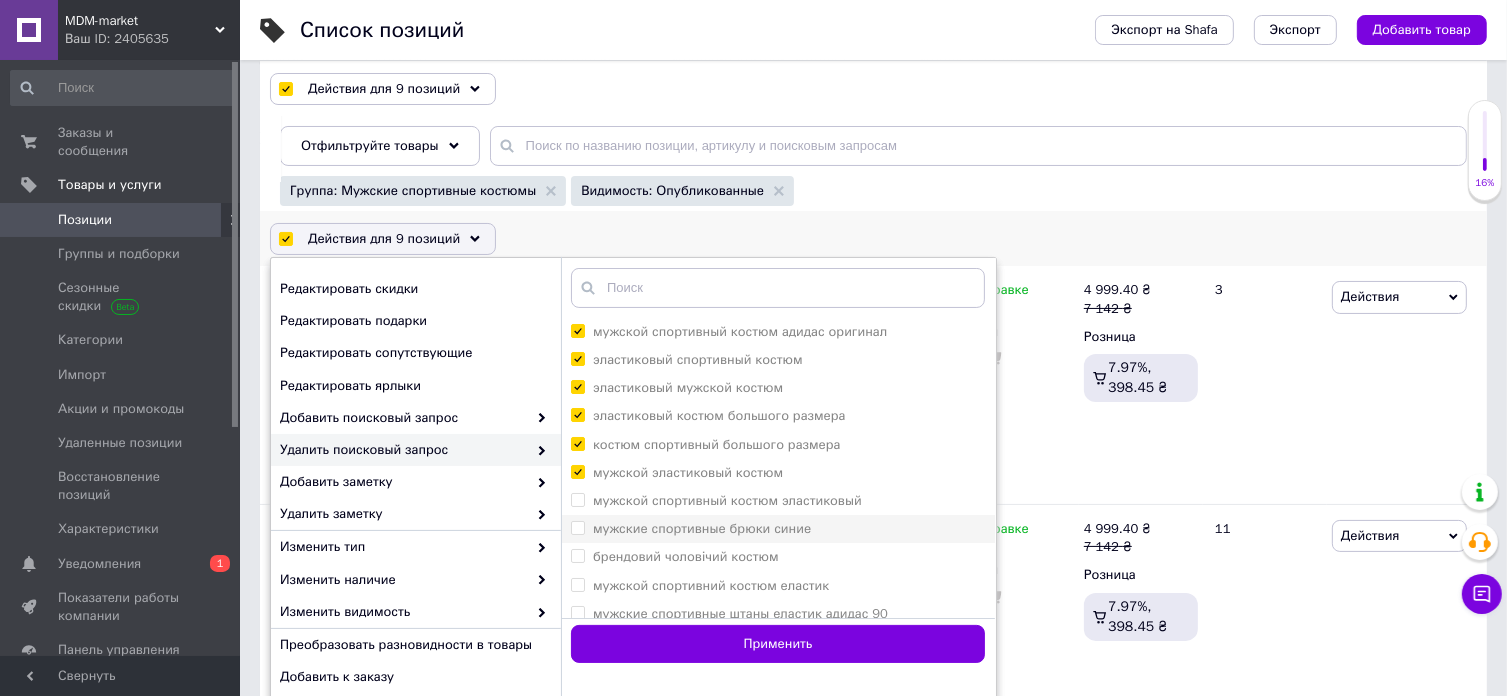 drag, startPoint x: 577, startPoint y: 499, endPoint x: 575, endPoint y: 517, distance: 18.110771 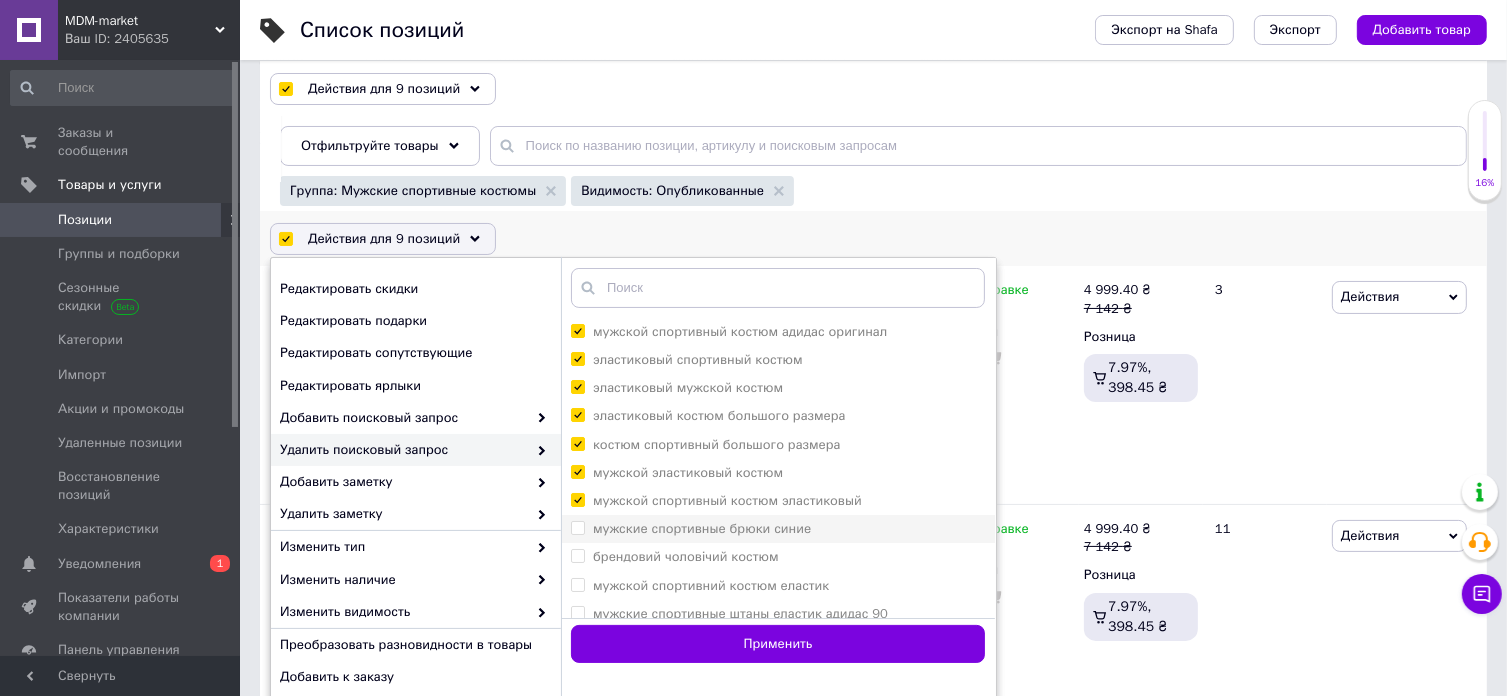 checkbox on "true" 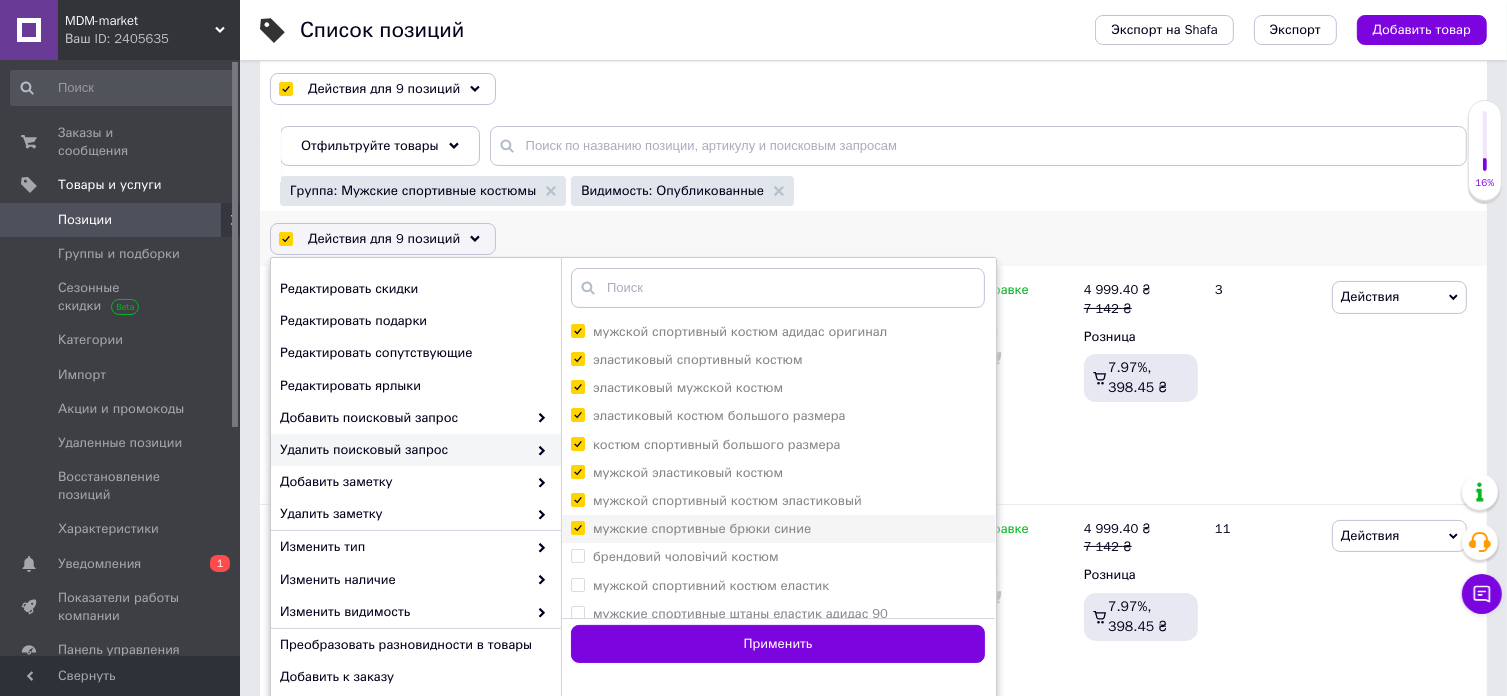 checkbox on "true" 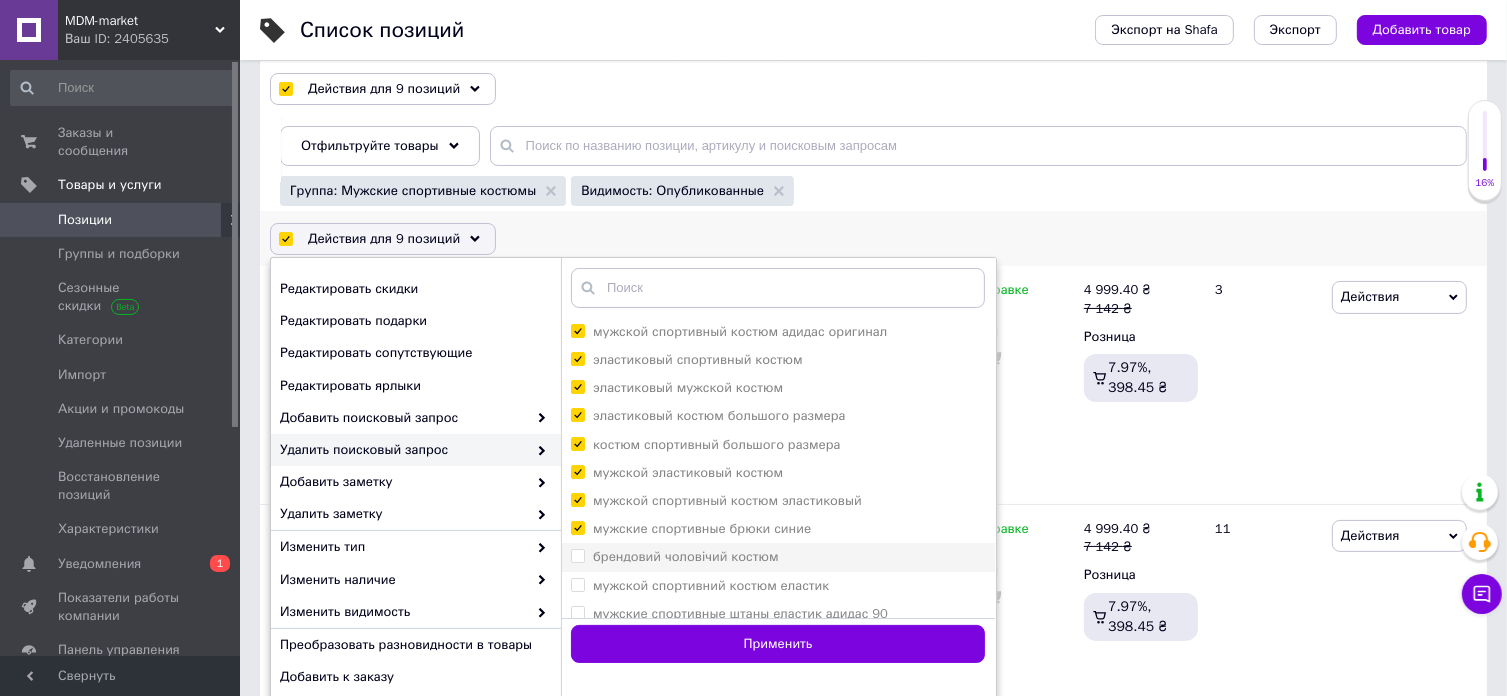 click on "брендовий чоловічий костюм" at bounding box center (577, 555) 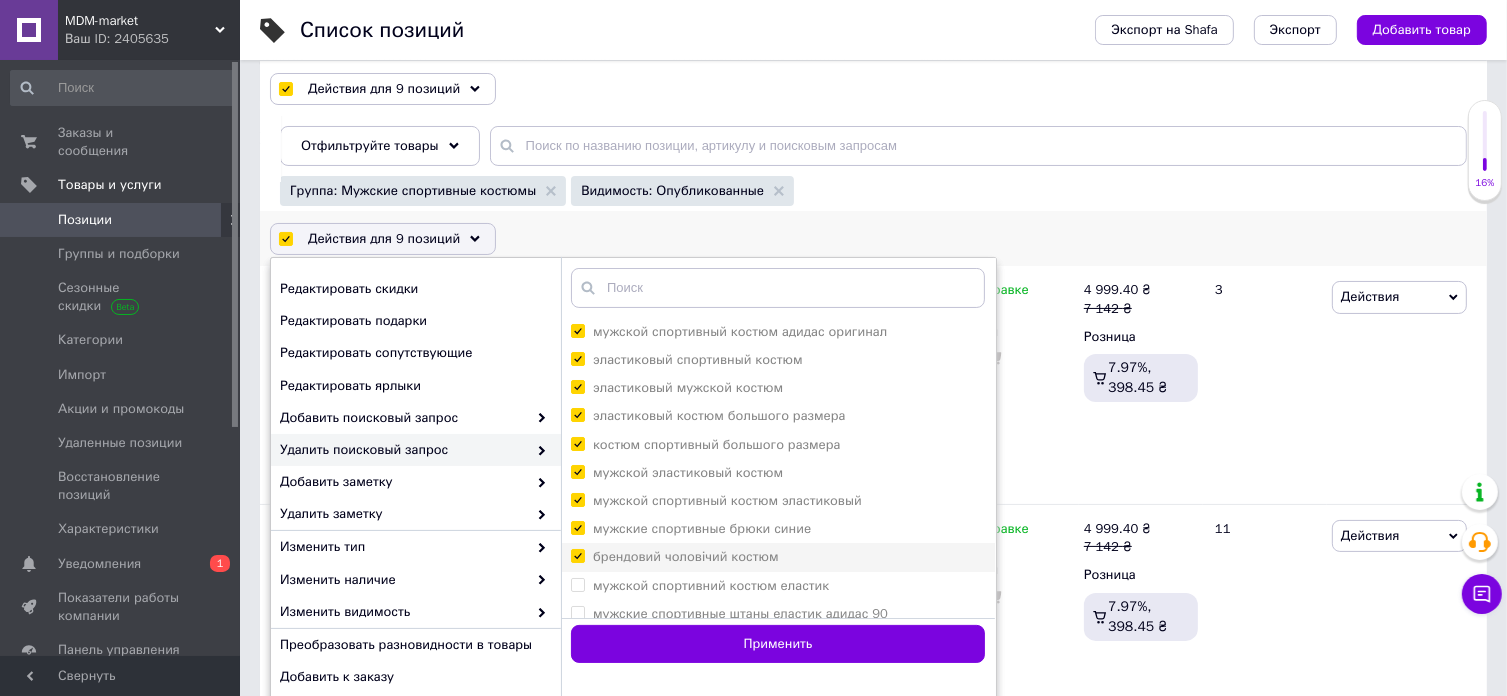 checkbox on "true" 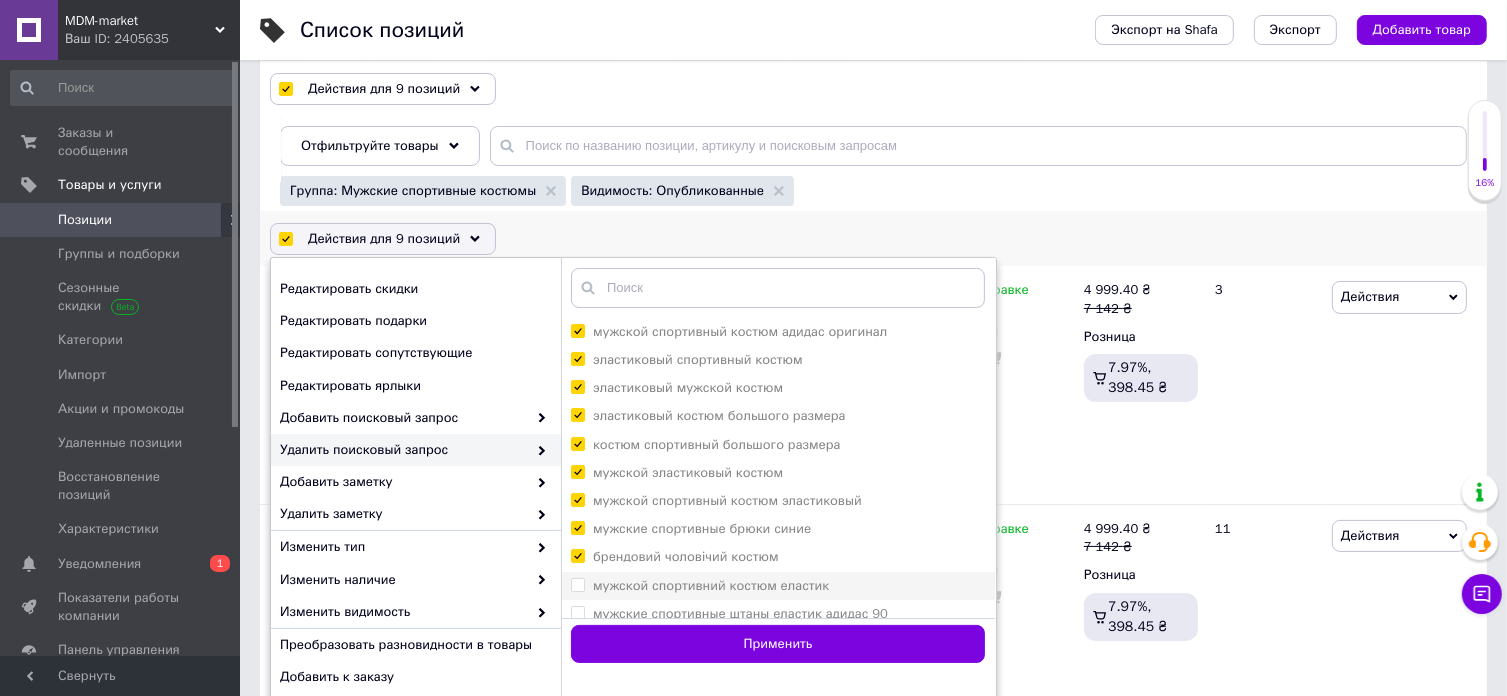 click on "мужской спортивний костюм еластик" at bounding box center (577, 584) 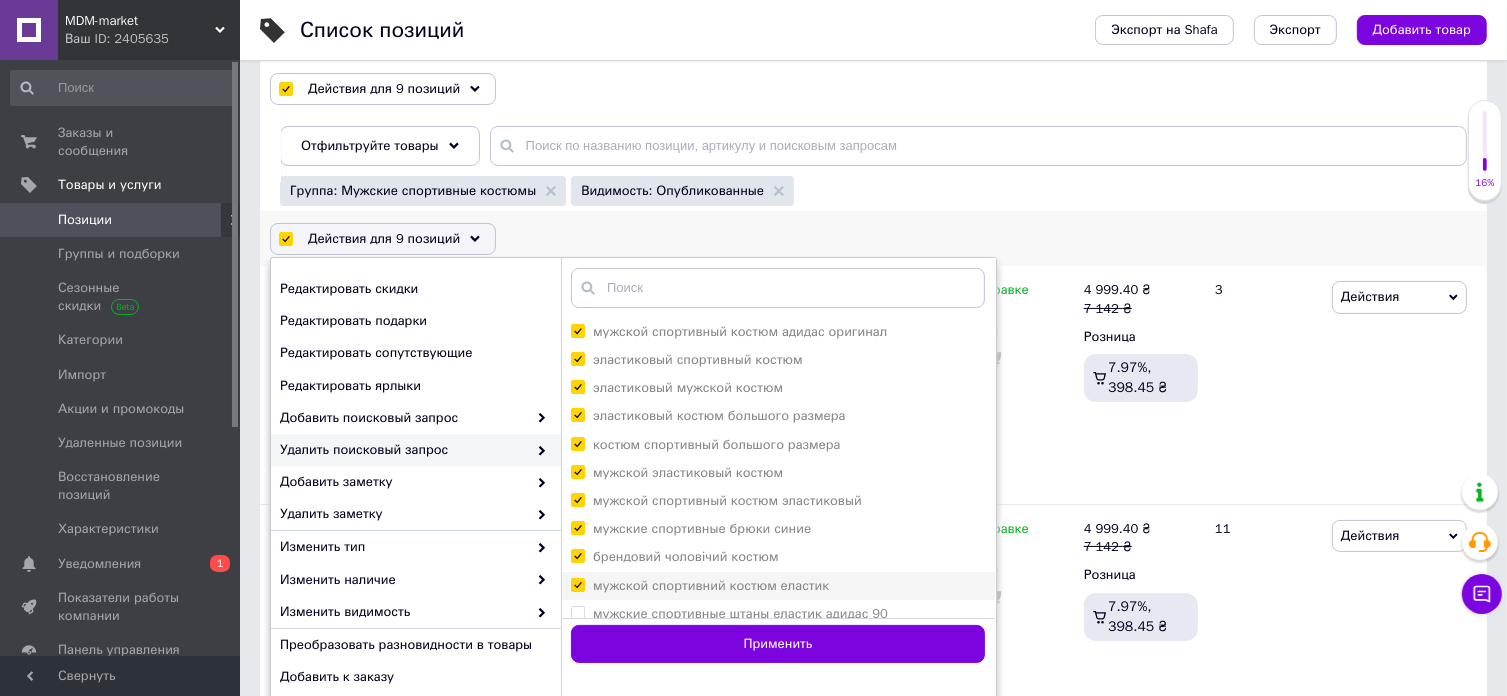 checkbox on "true" 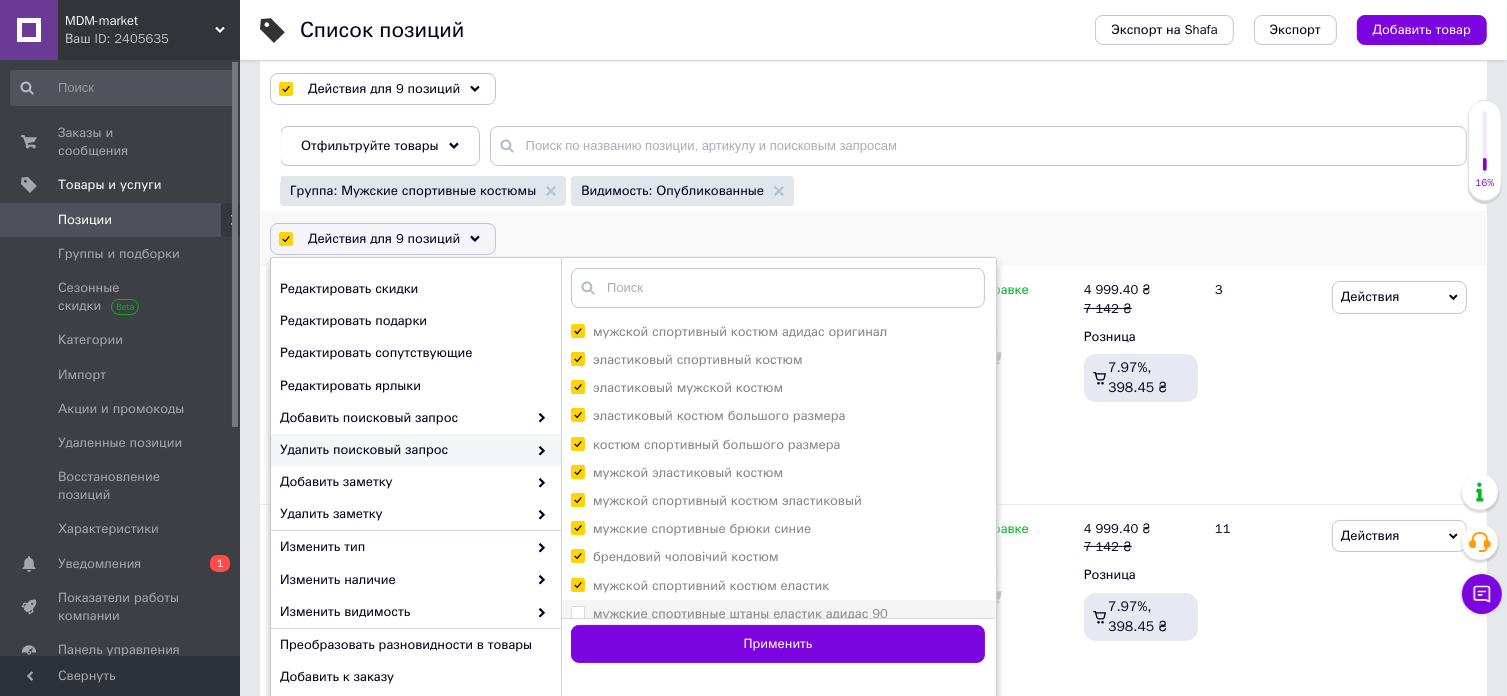 click on "мужские спортивные штаны еластик адидас 90" at bounding box center [729, 614] 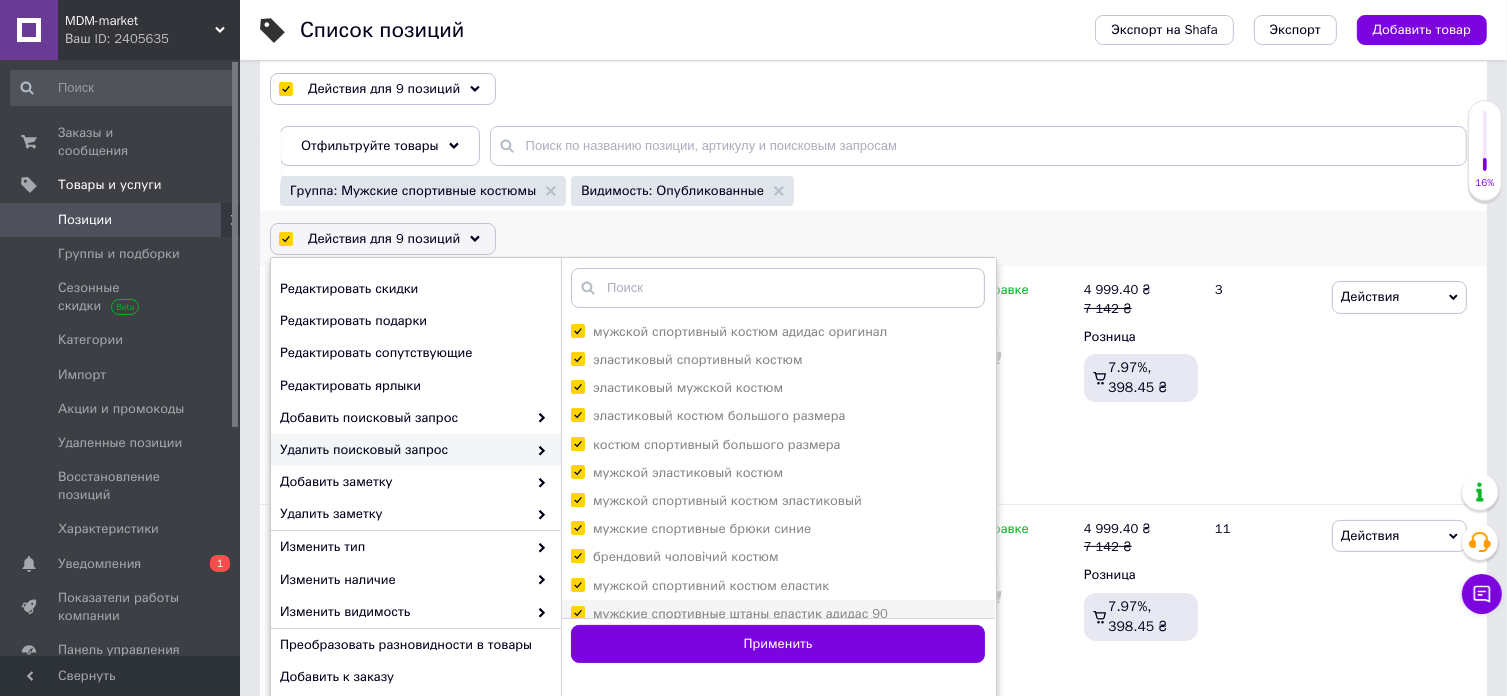 click on "мужские спортивные штаны еластик адидас 90" at bounding box center [577, 612] 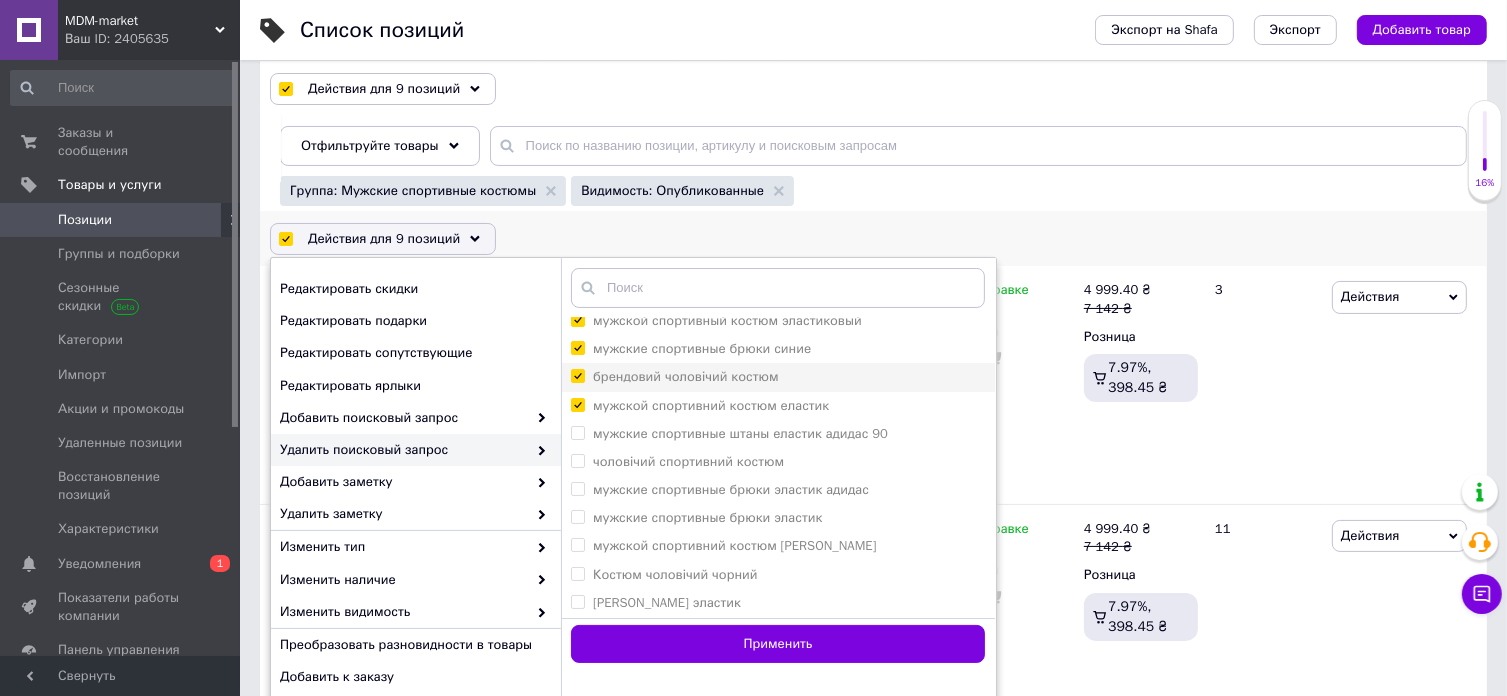 scroll, scrollTop: 200, scrollLeft: 0, axis: vertical 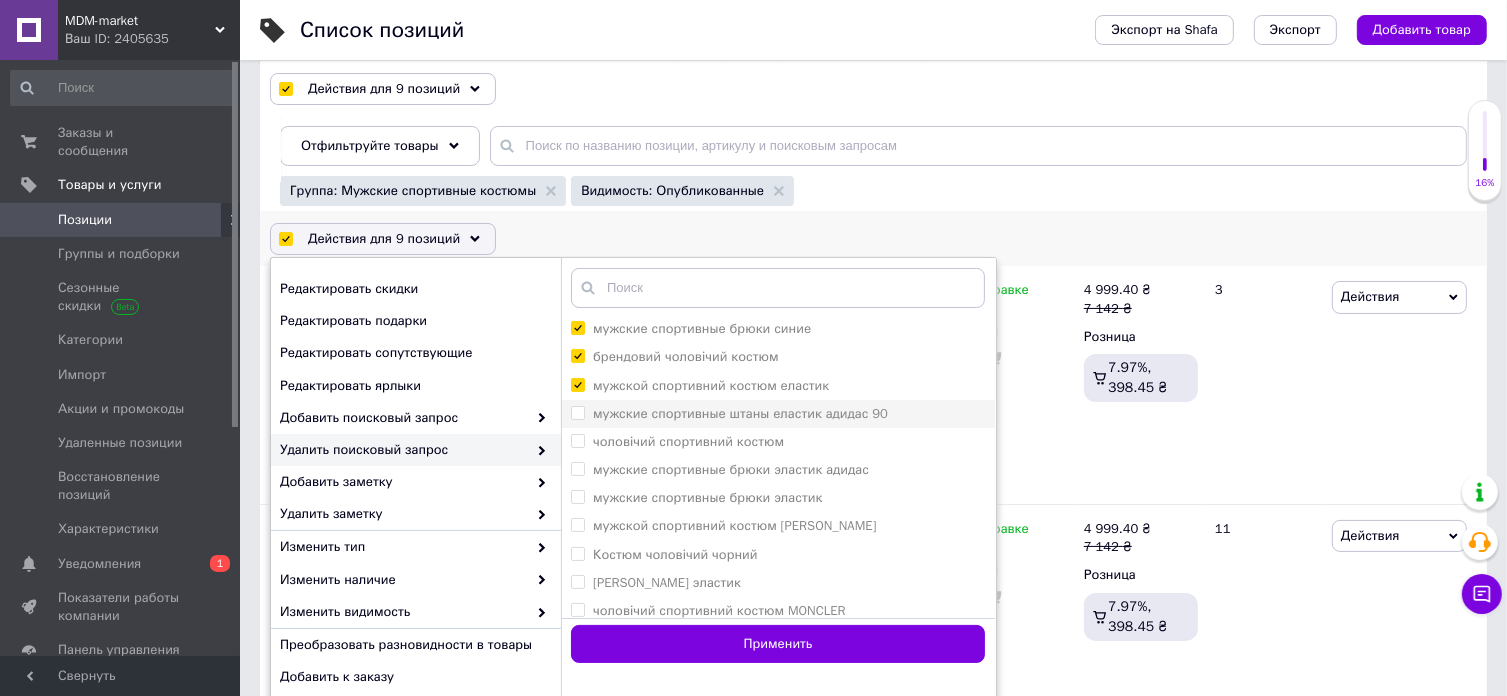 click on "мужские спортивные штаны еластик адидас 90" at bounding box center (577, 412) 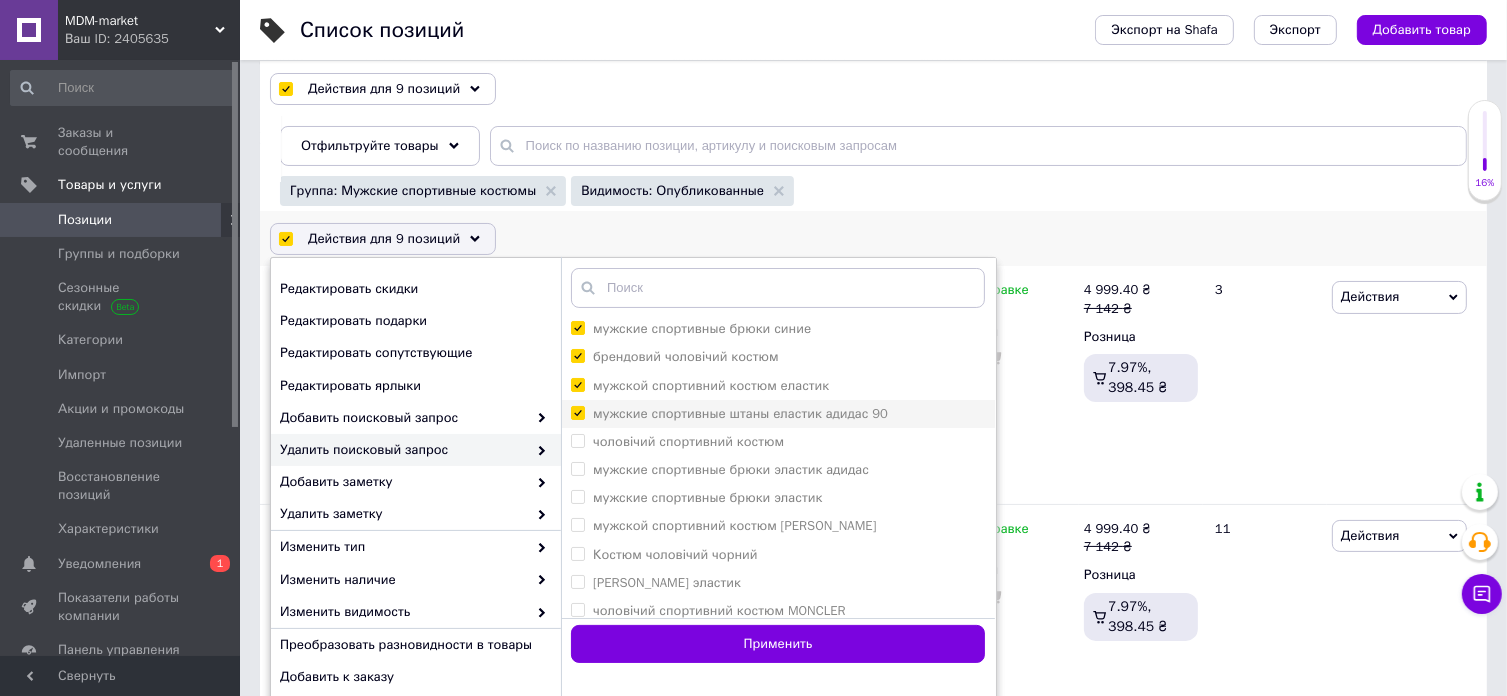checkbox on "true" 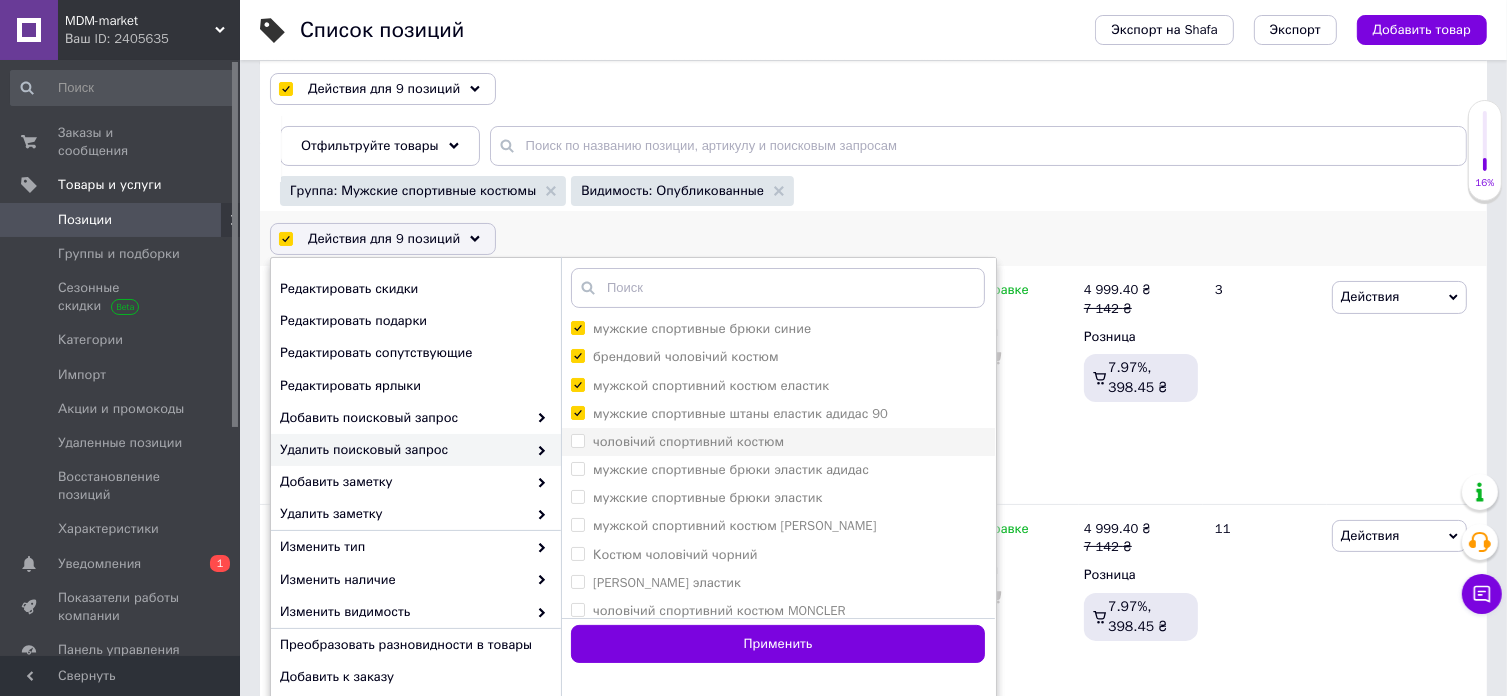 click on "чоловічий спортивний костюм" at bounding box center [577, 440] 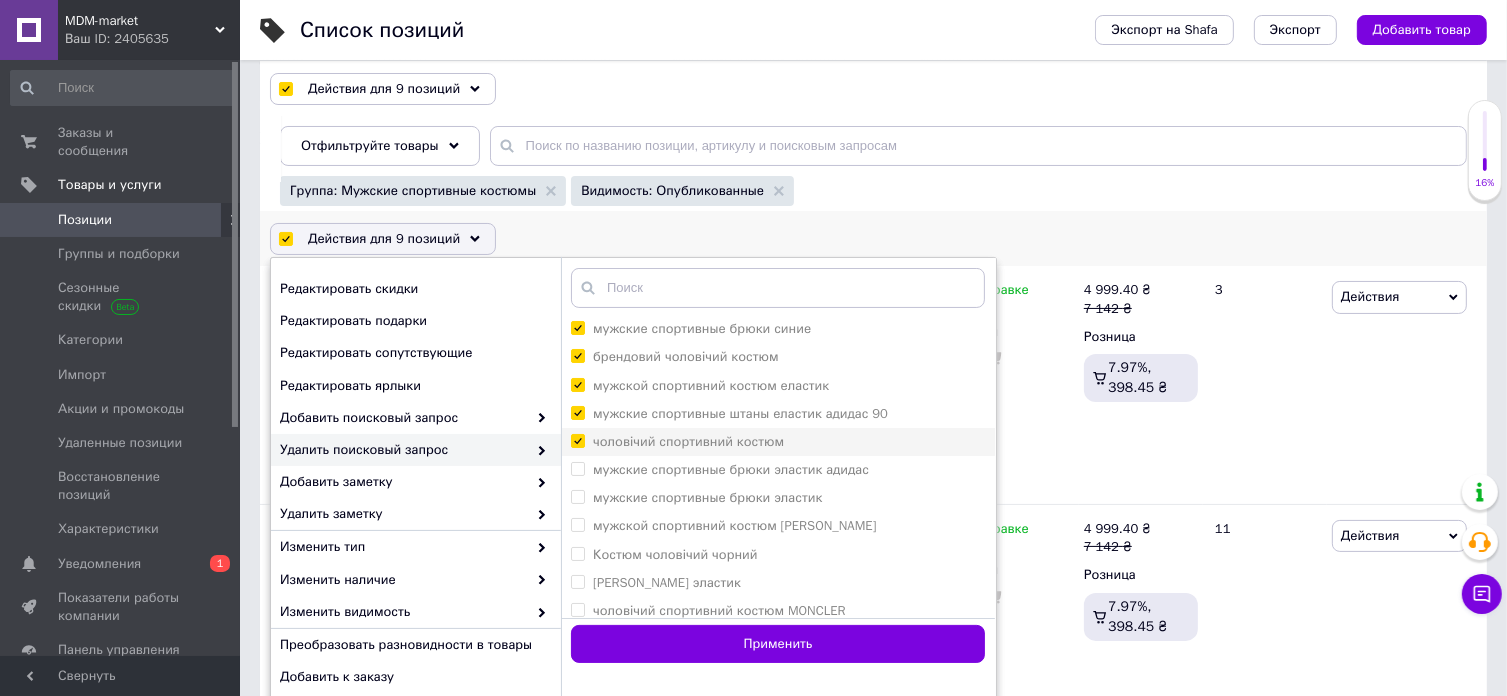 checkbox on "true" 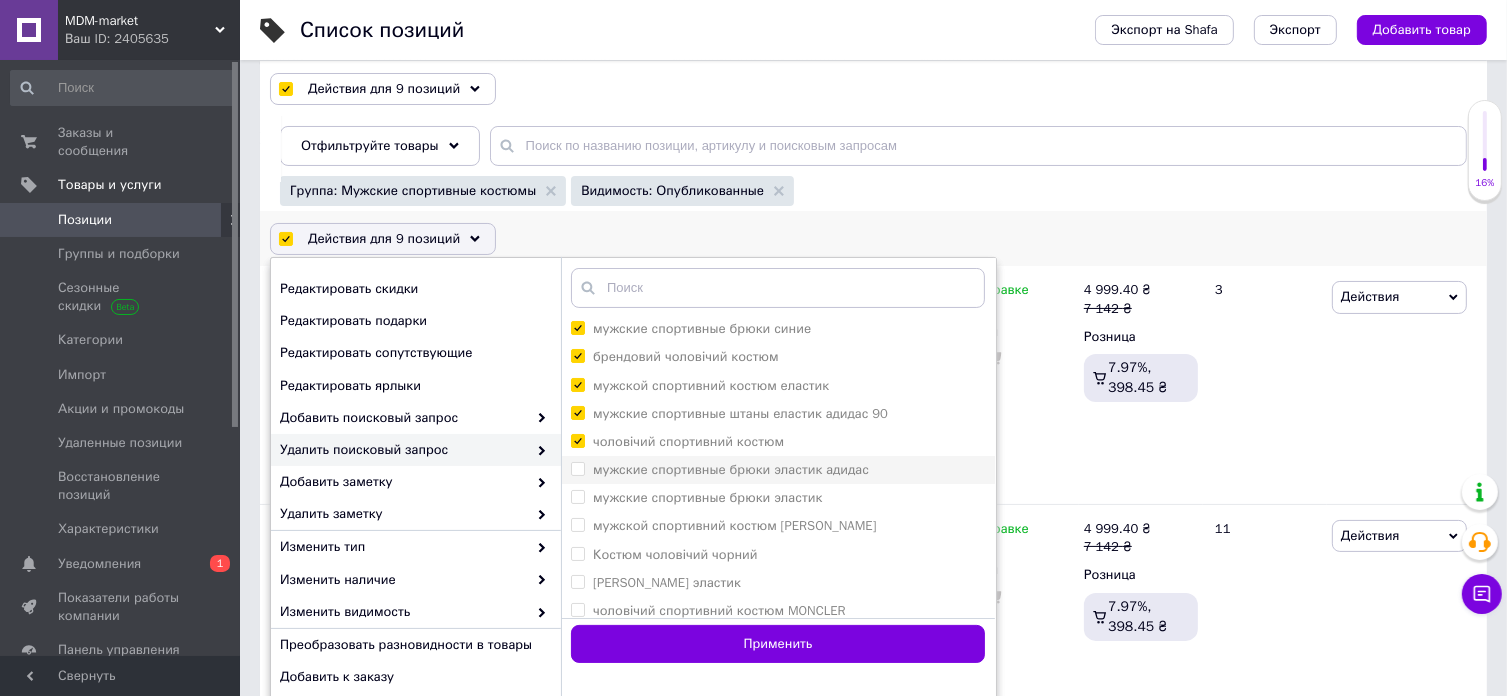 click on "мужские спортивные брюки эластик адидас" at bounding box center (577, 468) 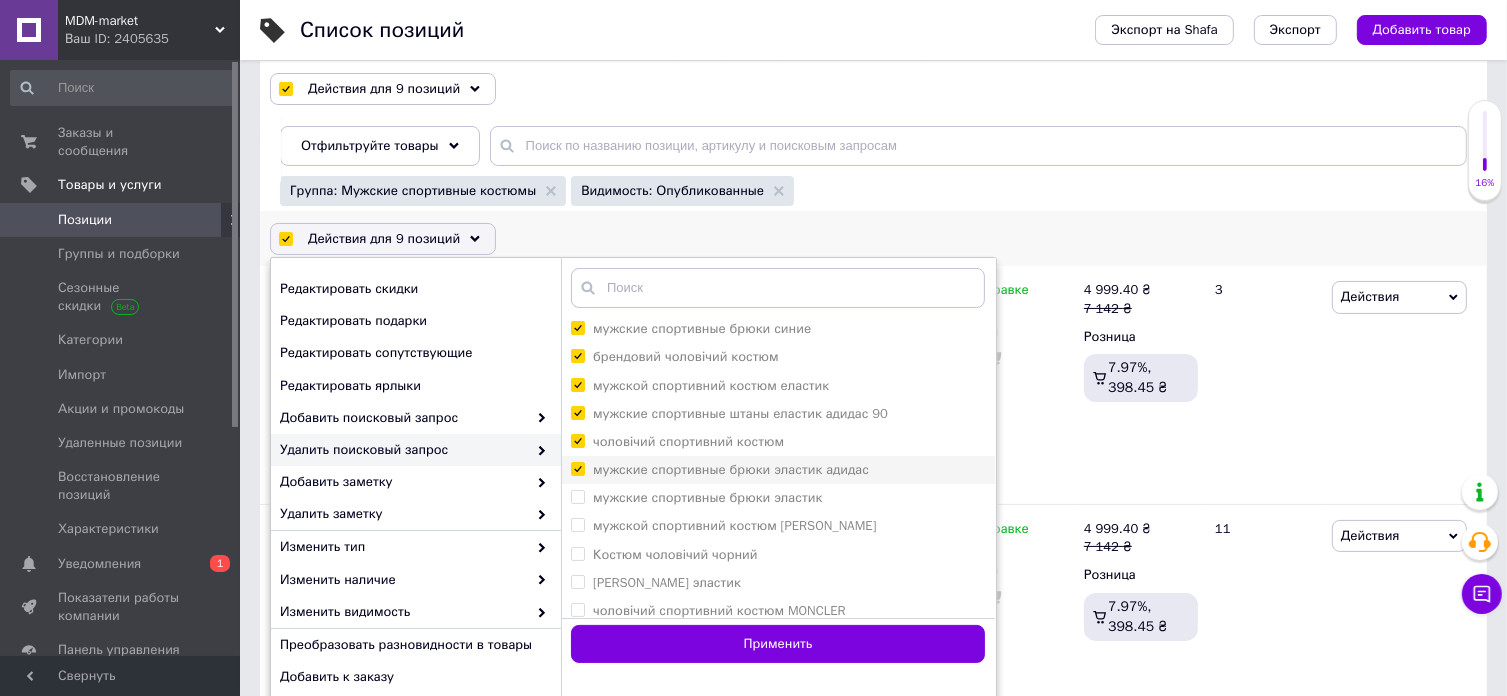 checkbox on "true" 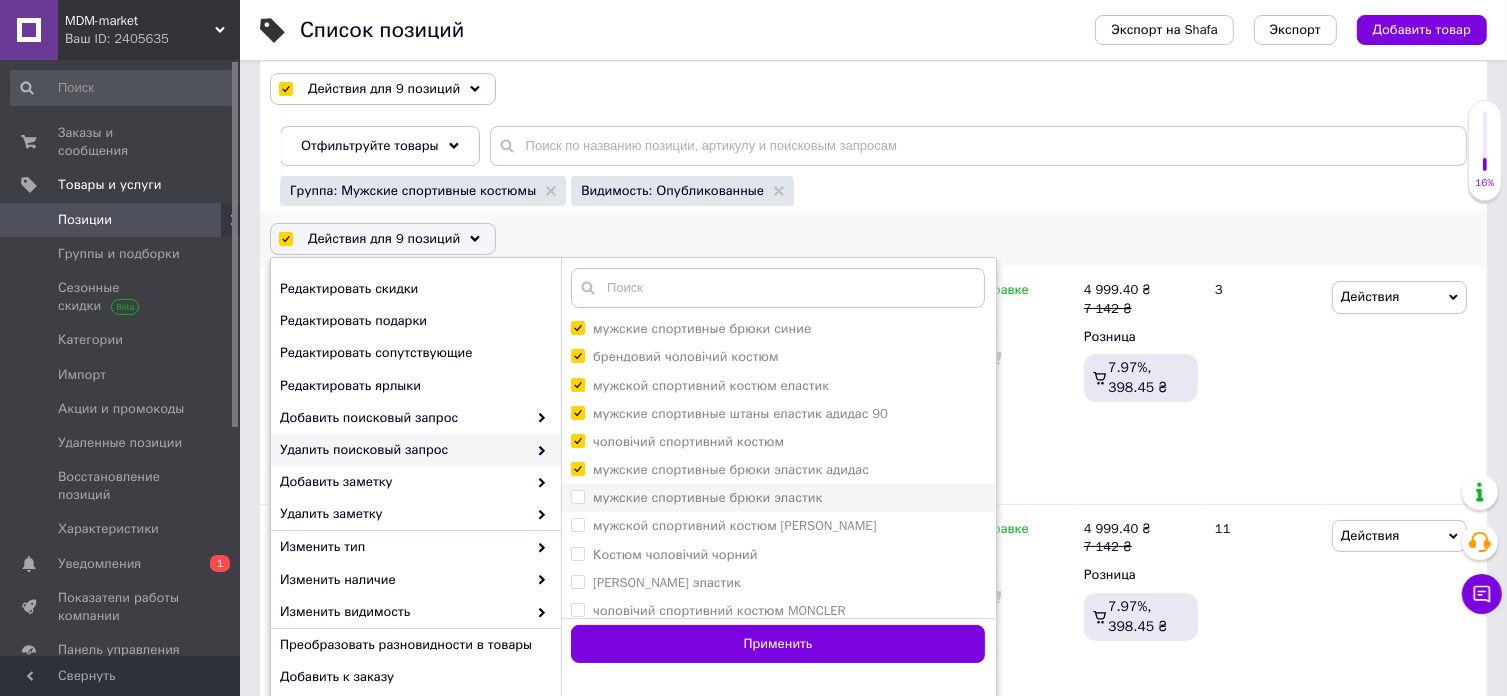 click on "мужские спортивные брюки эластик" at bounding box center [577, 496] 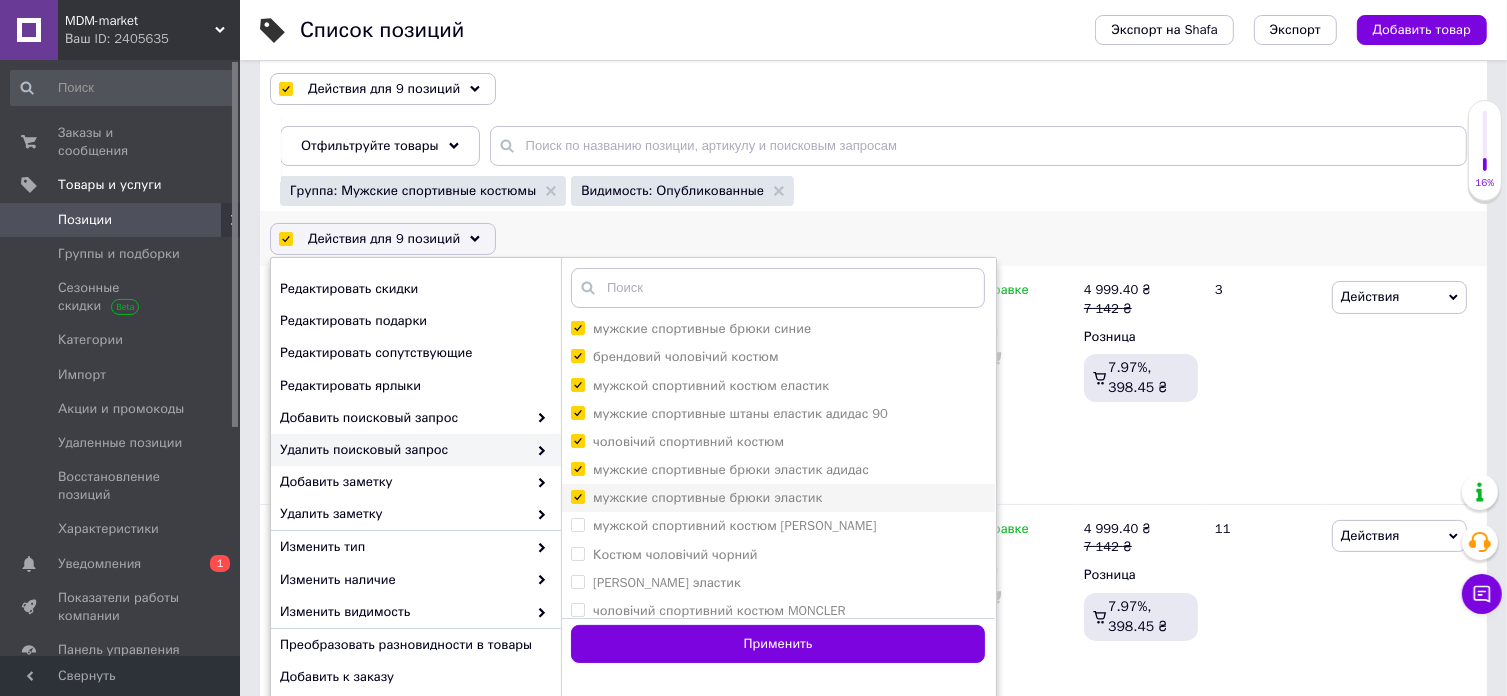 checkbox on "true" 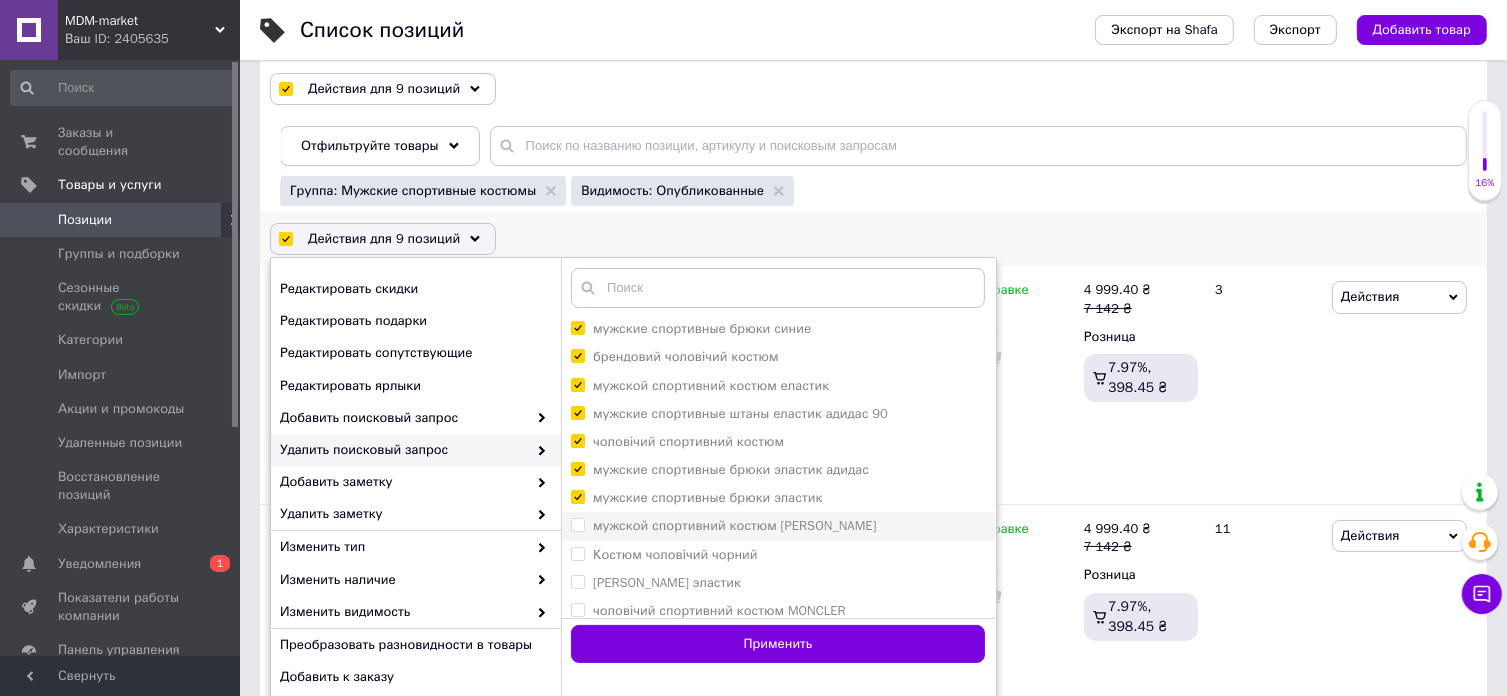 click on "мужской спортивний костюм [PERSON_NAME]" at bounding box center (577, 524) 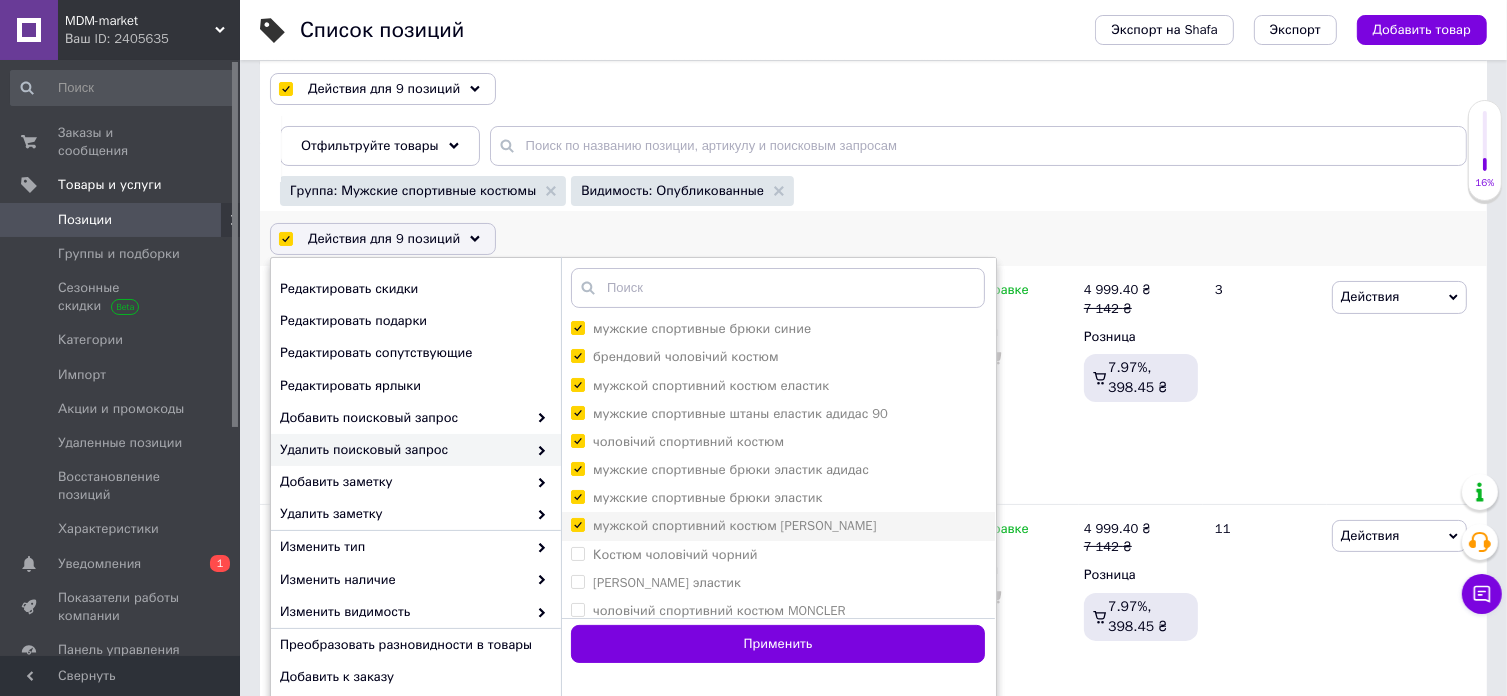 checkbox on "true" 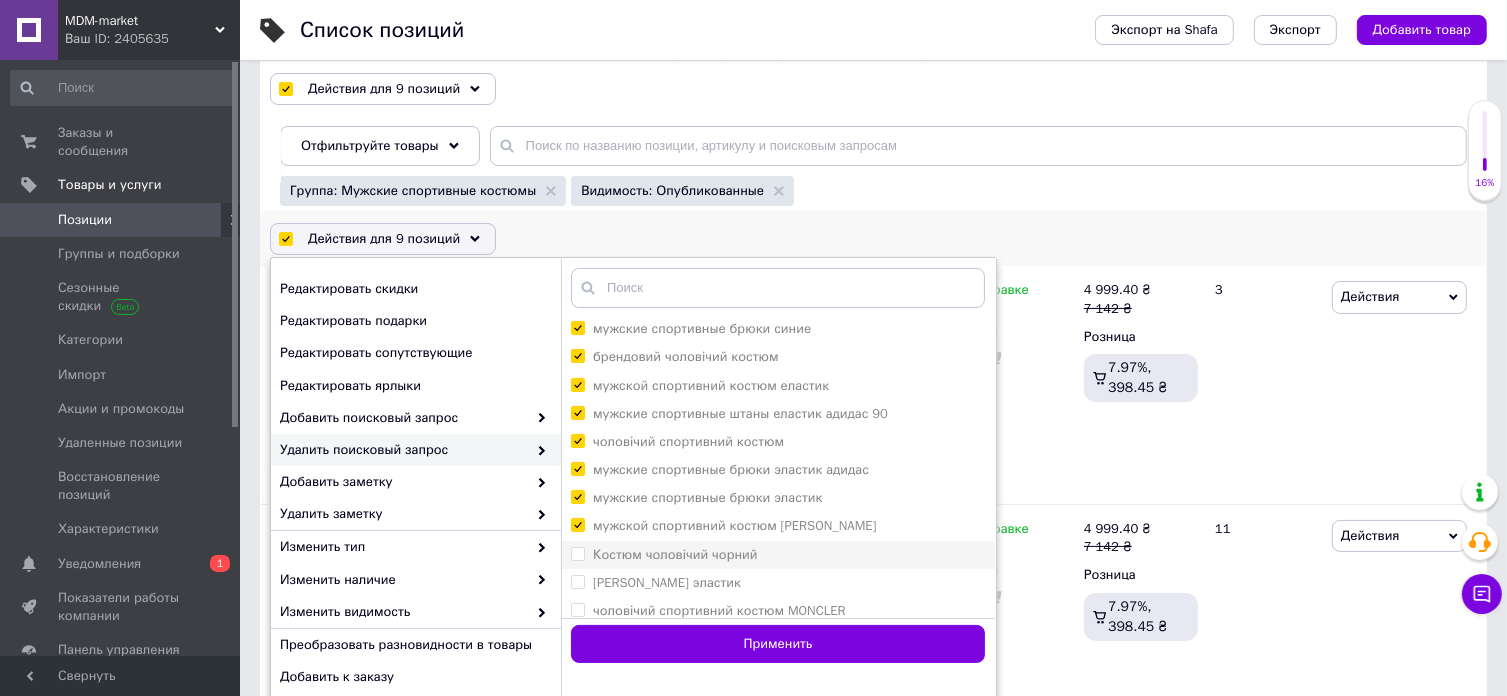 click on "Костюм чоловічий чорний" at bounding box center (577, 553) 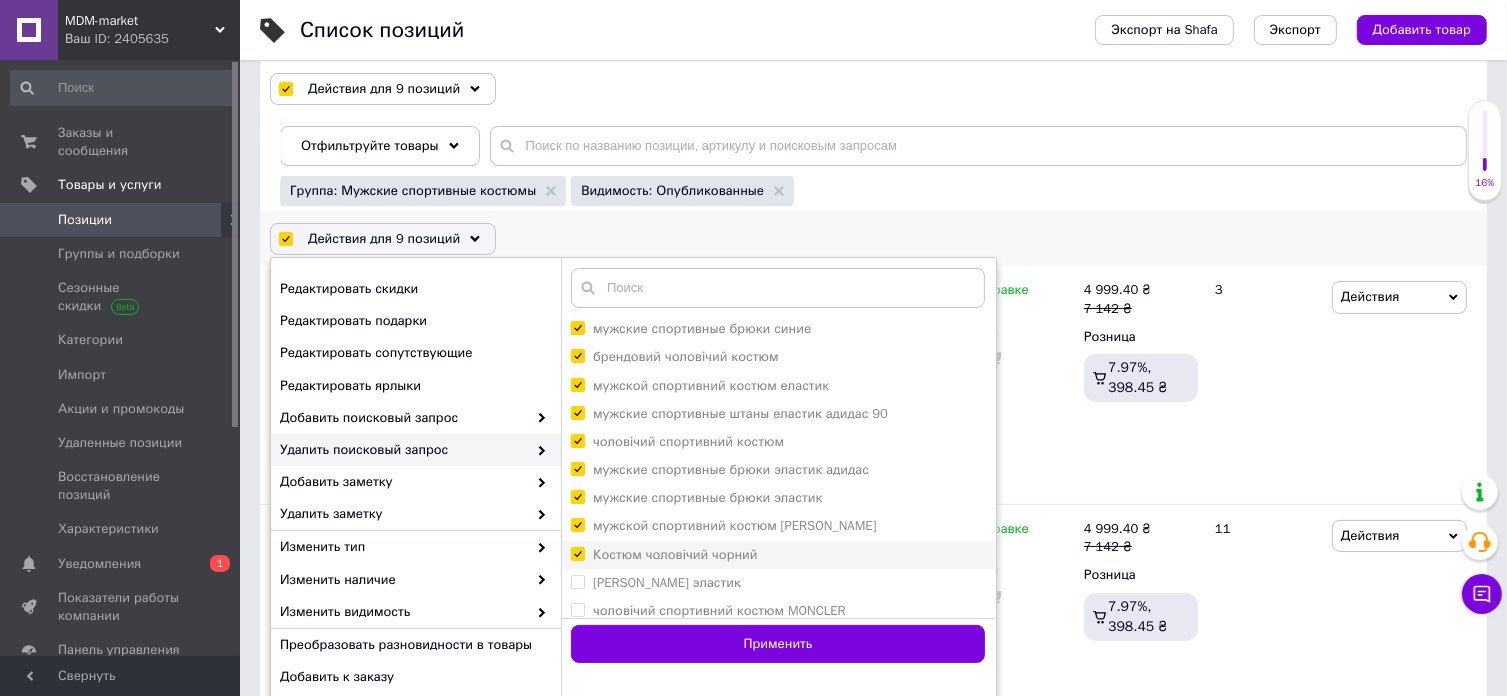 checkbox on "true" 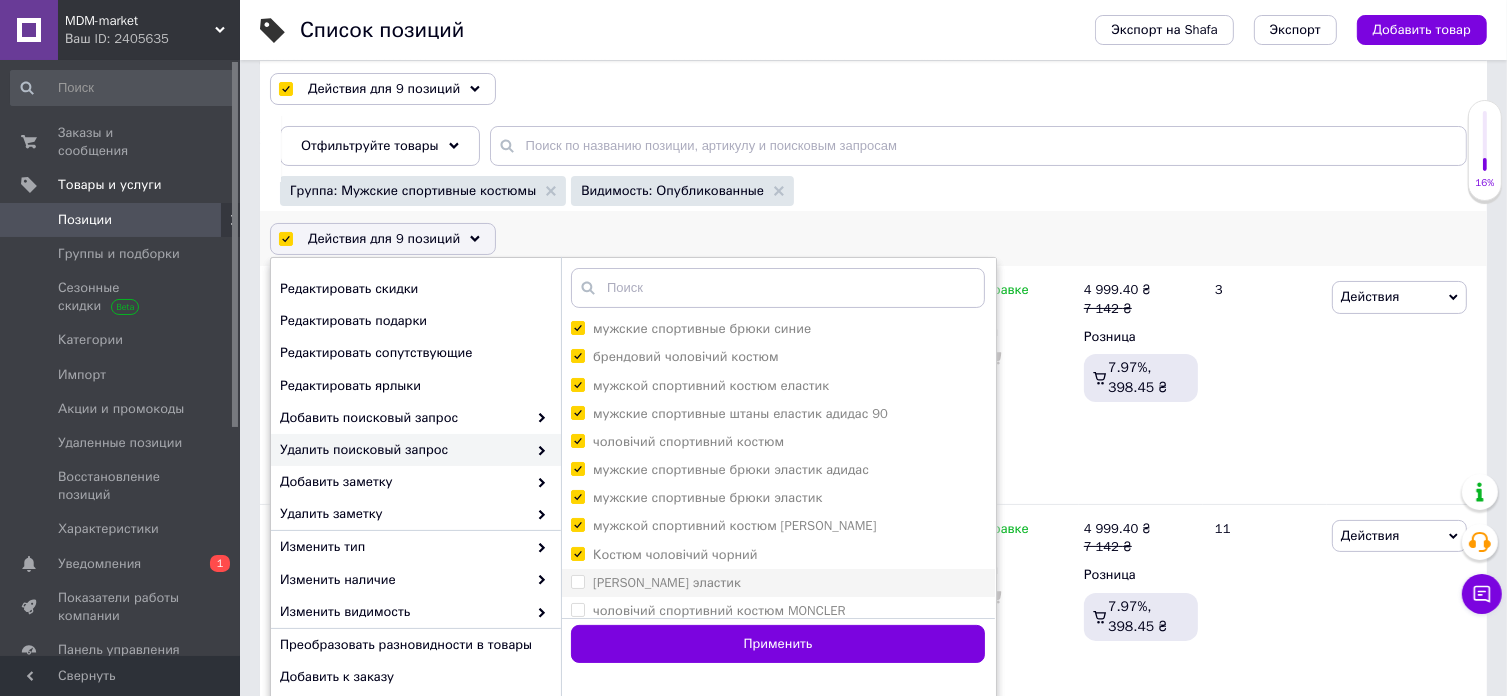 click on "[PERSON_NAME] эластик" at bounding box center [577, 581] 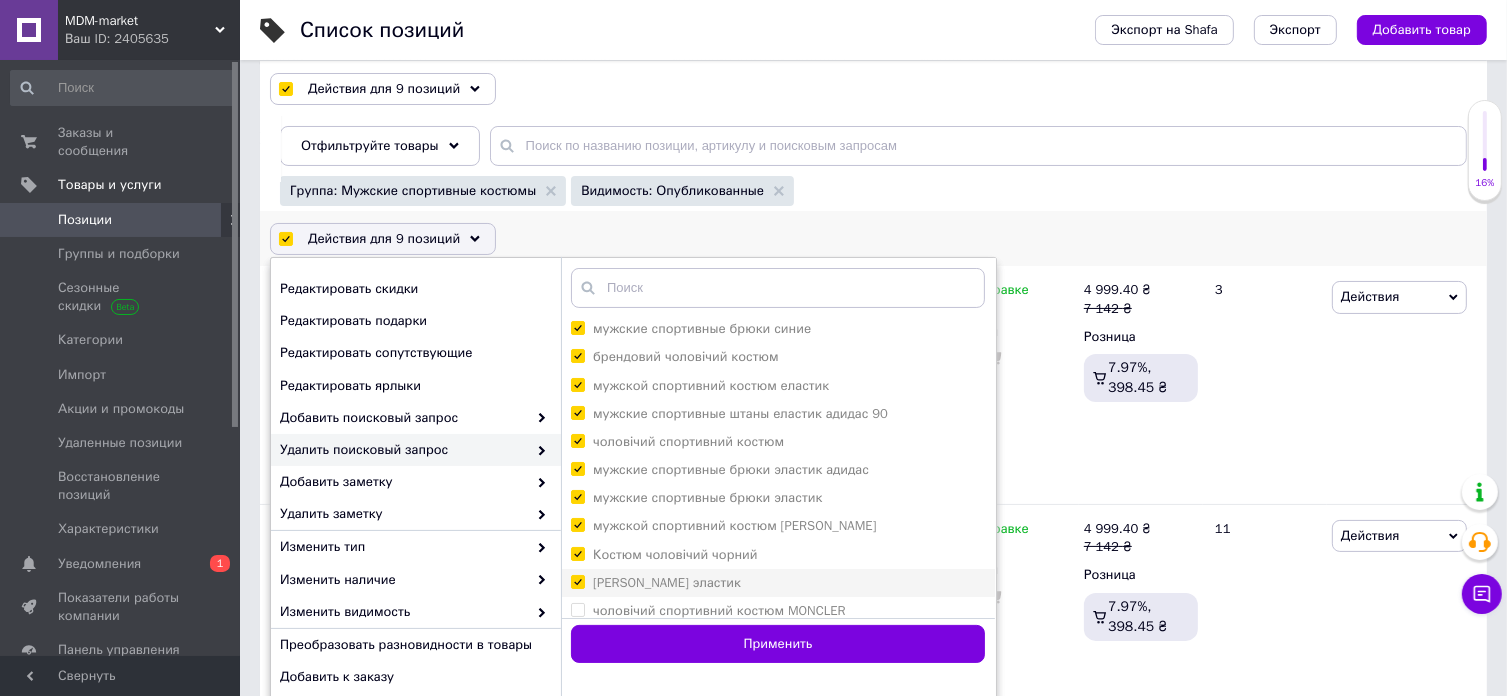 checkbox on "true" 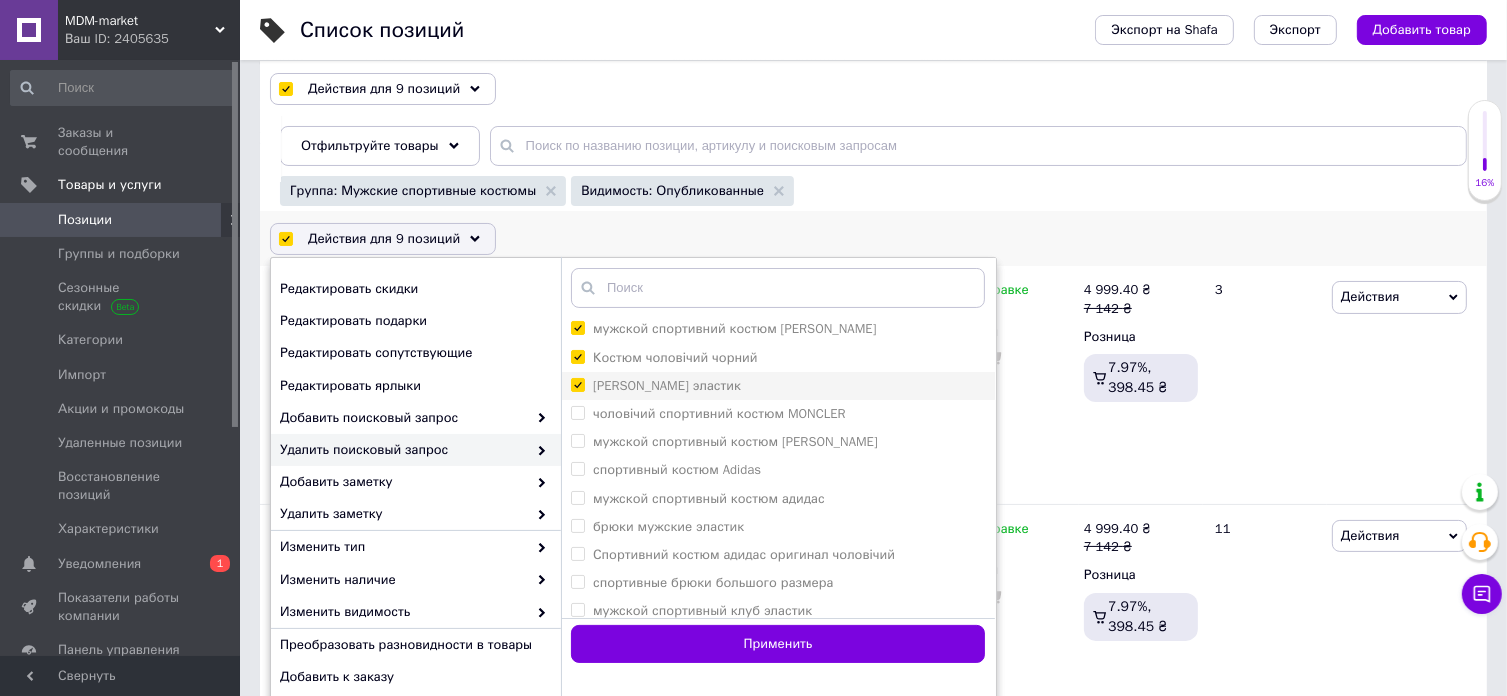 scroll, scrollTop: 400, scrollLeft: 0, axis: vertical 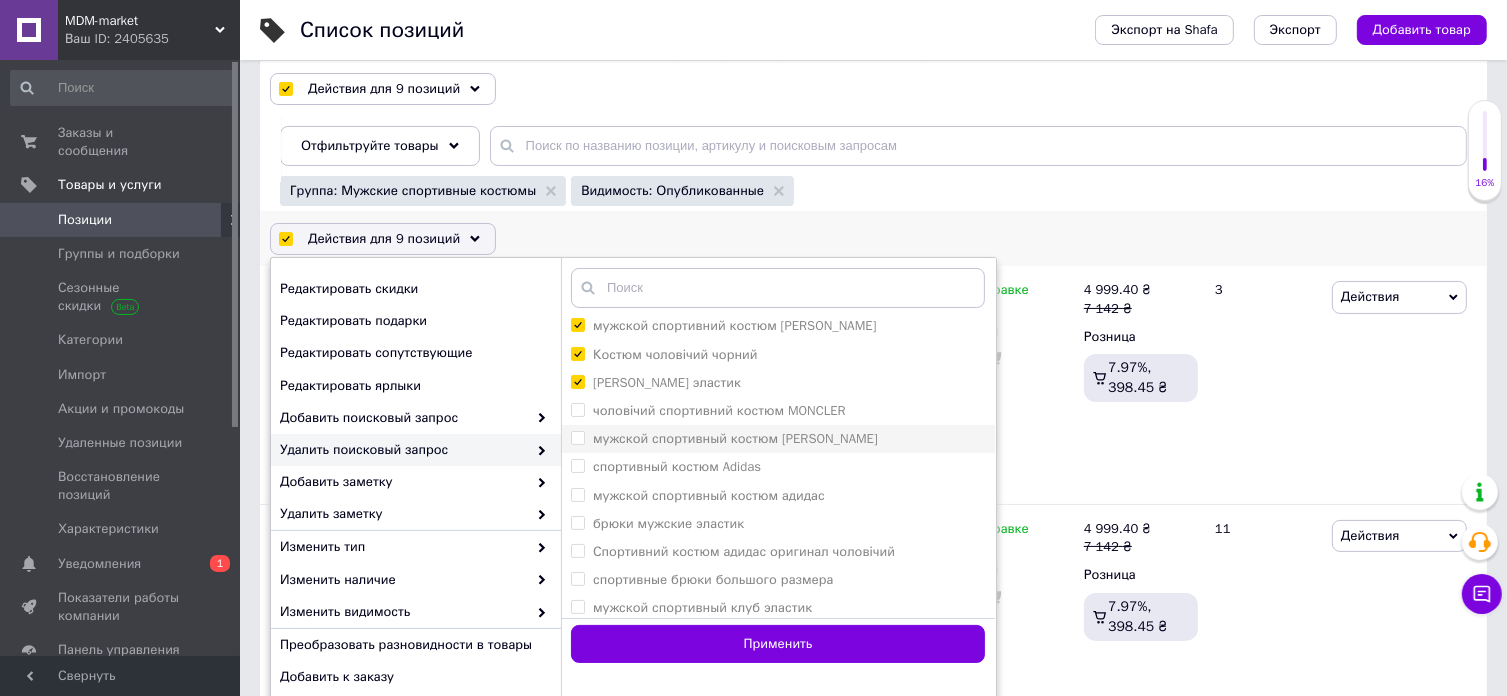 click on "мужской спортивный костюм [PERSON_NAME]" at bounding box center (577, 437) 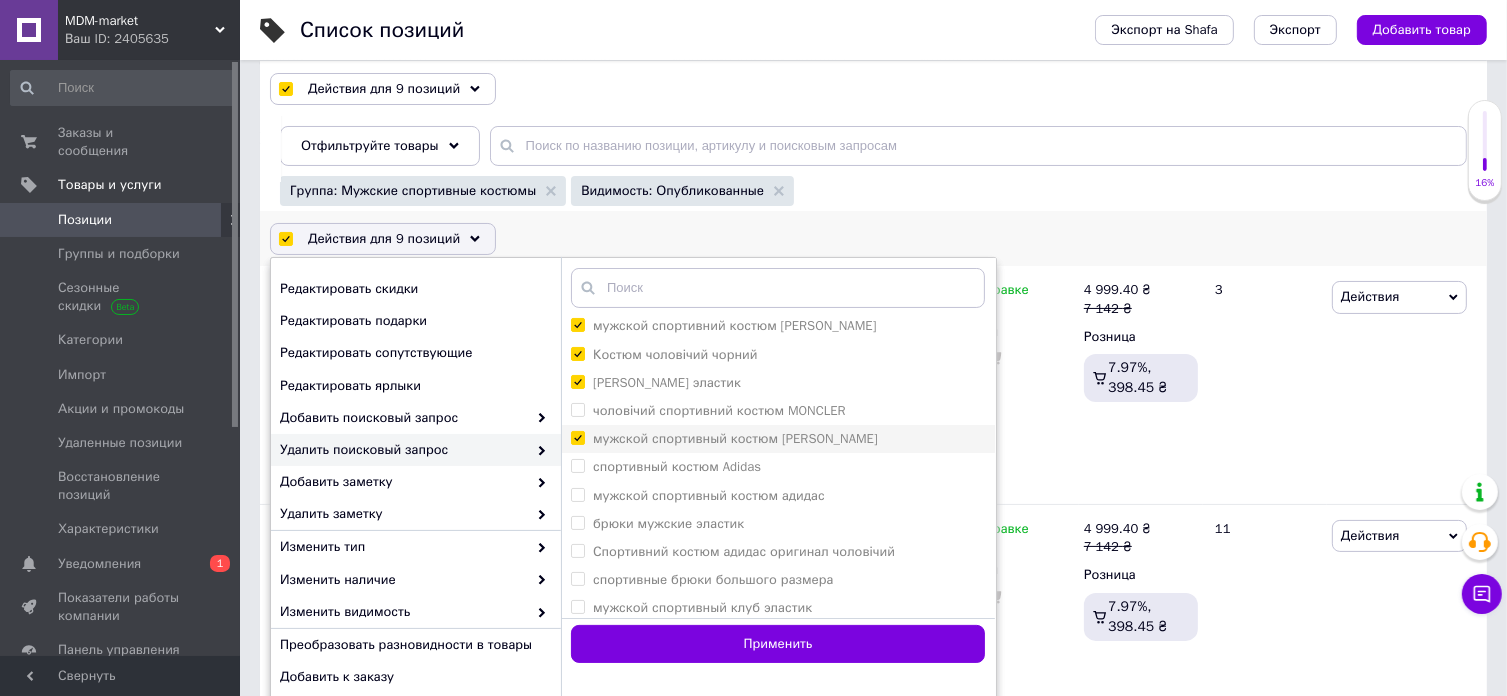 checkbox on "true" 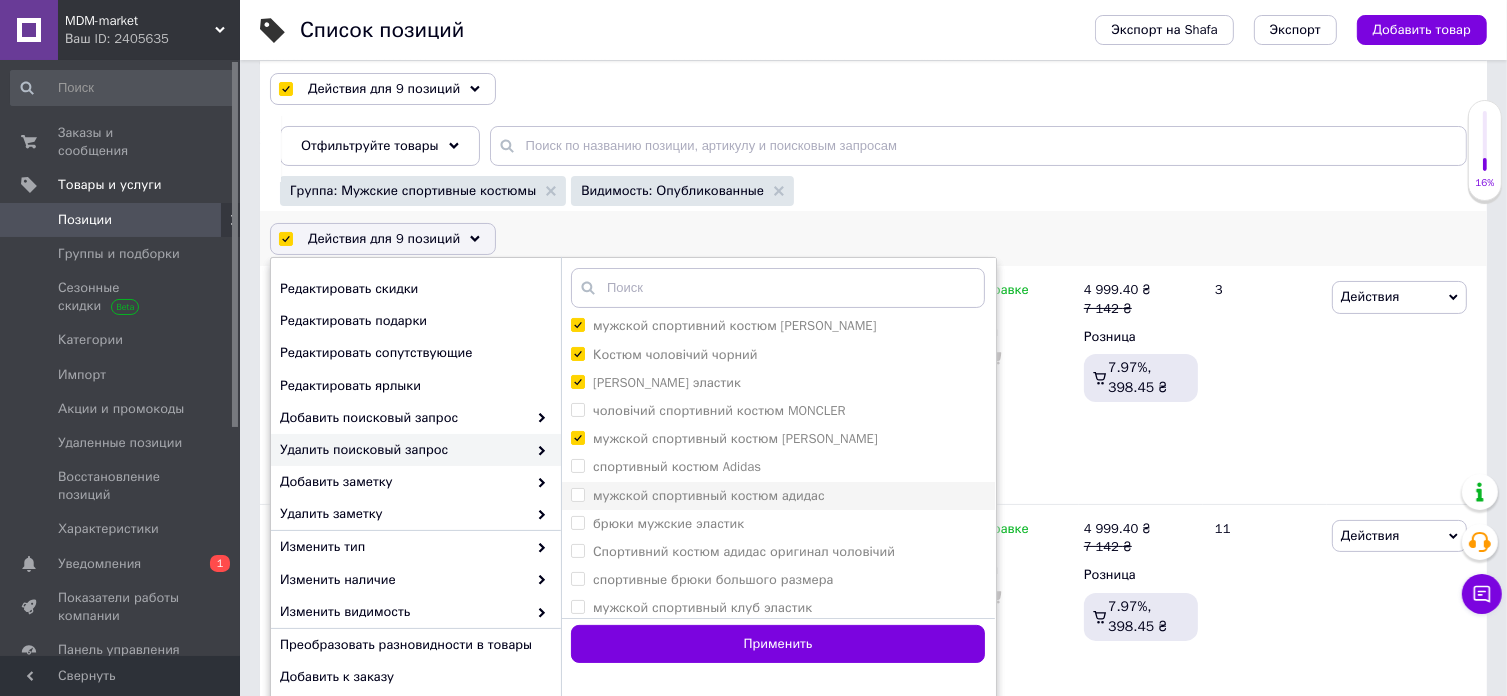 click at bounding box center [578, 466] 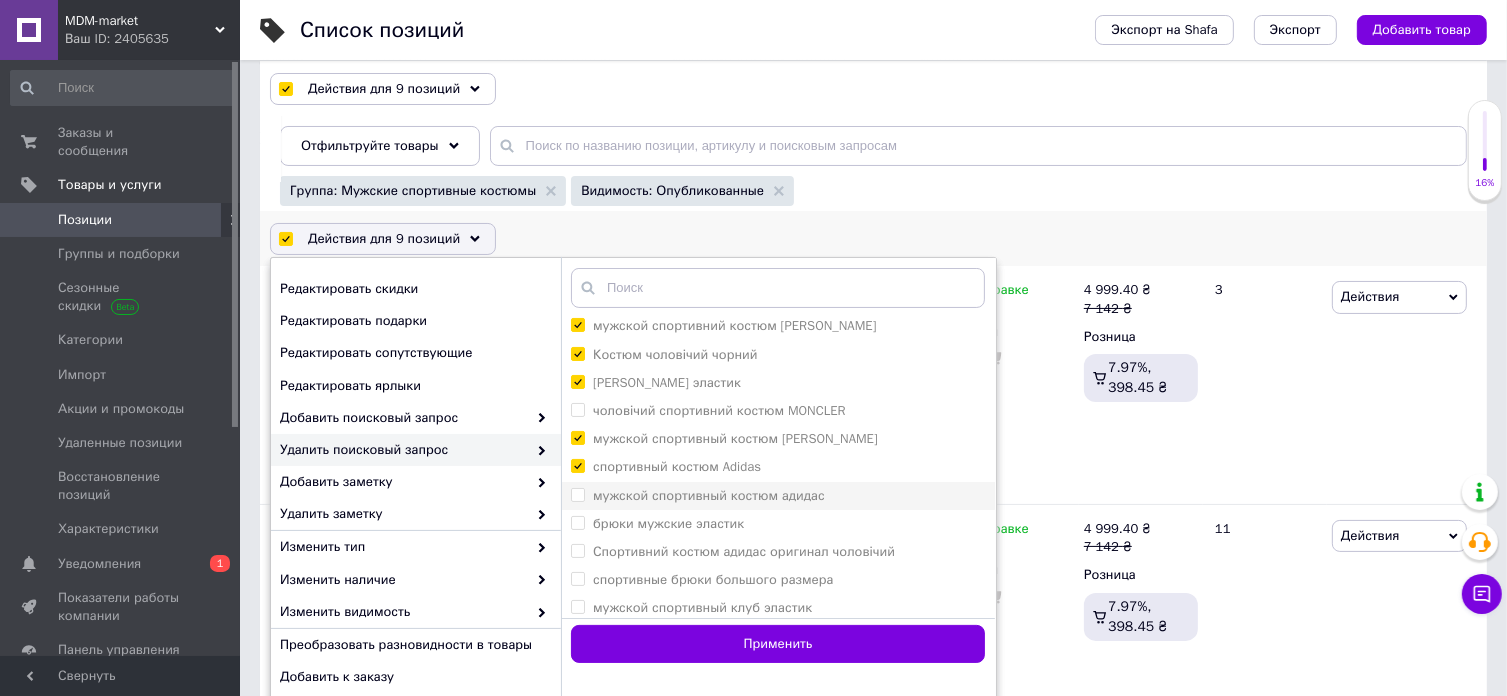 click on "спортивный костюм Adidas" at bounding box center (577, 465) 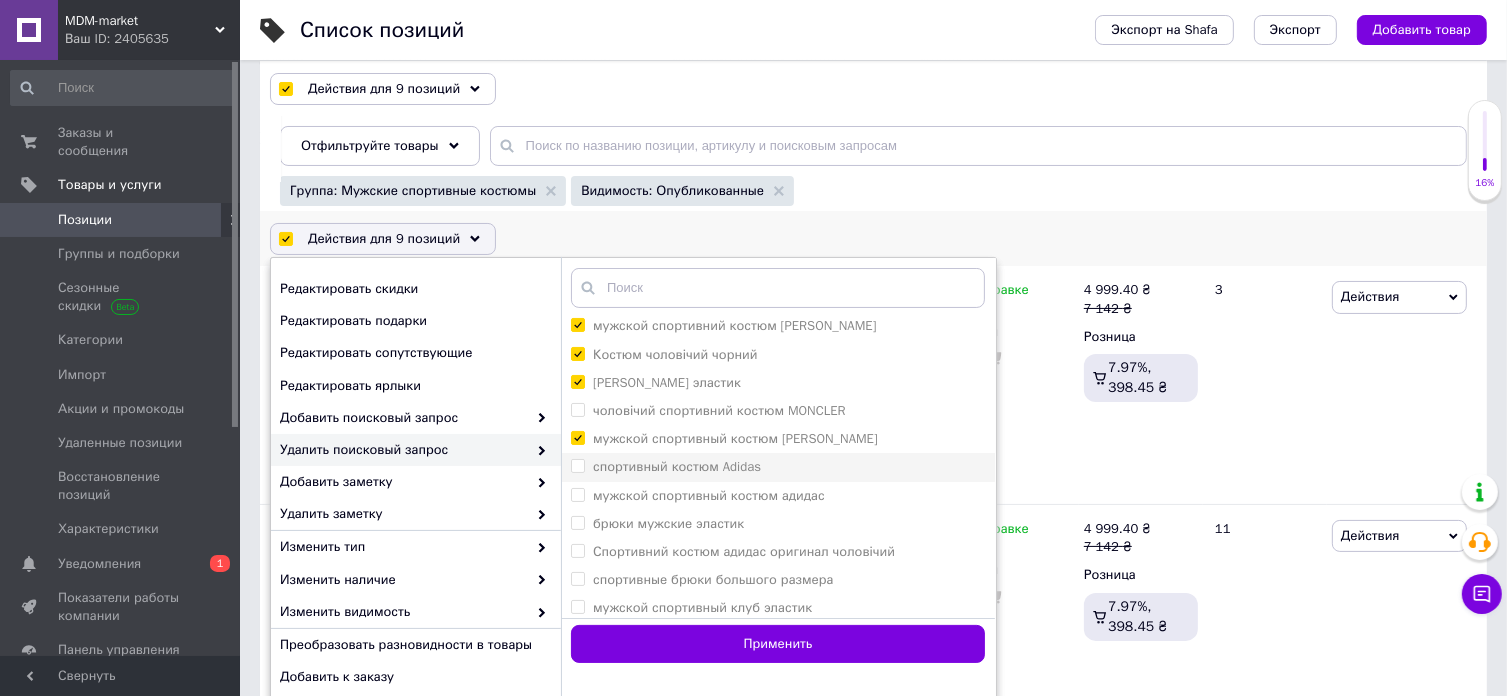 click at bounding box center [578, 466] 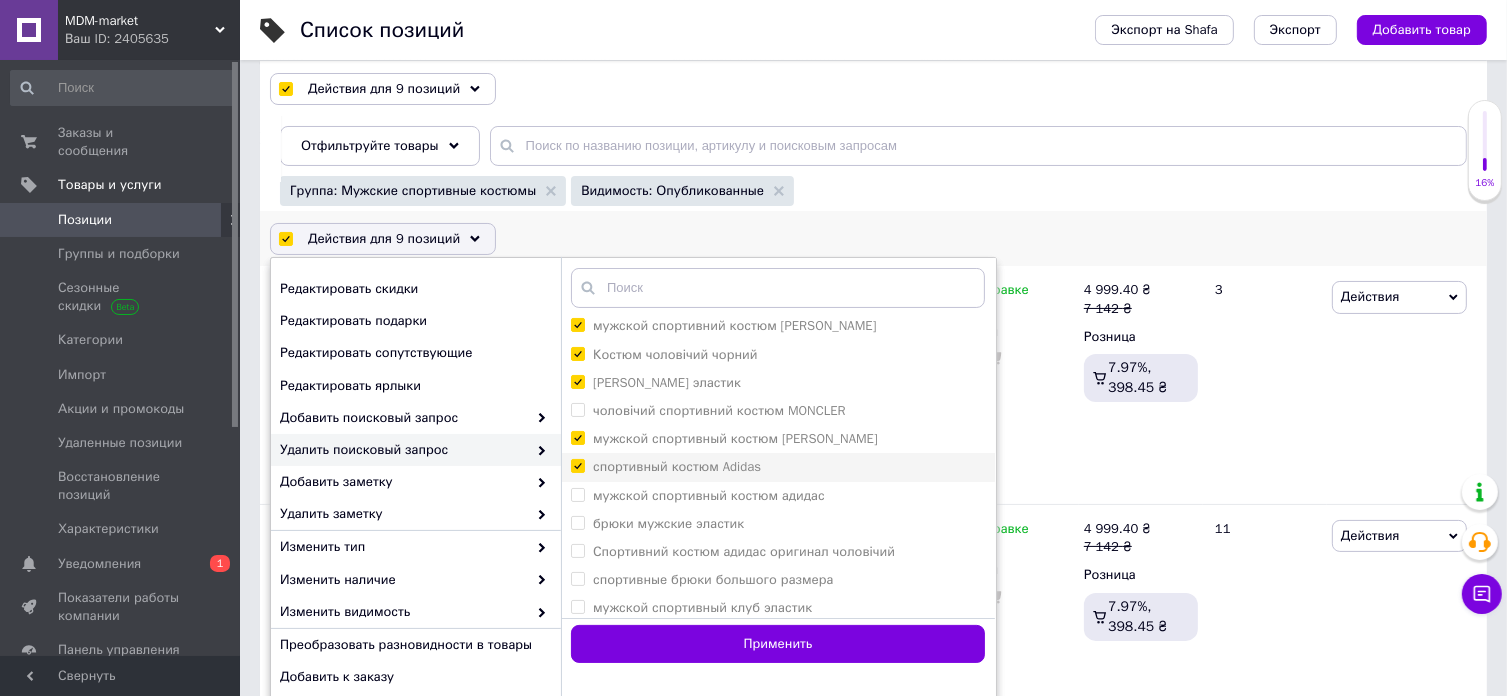 click on "спортивный костюм Adidas" at bounding box center (577, 465) 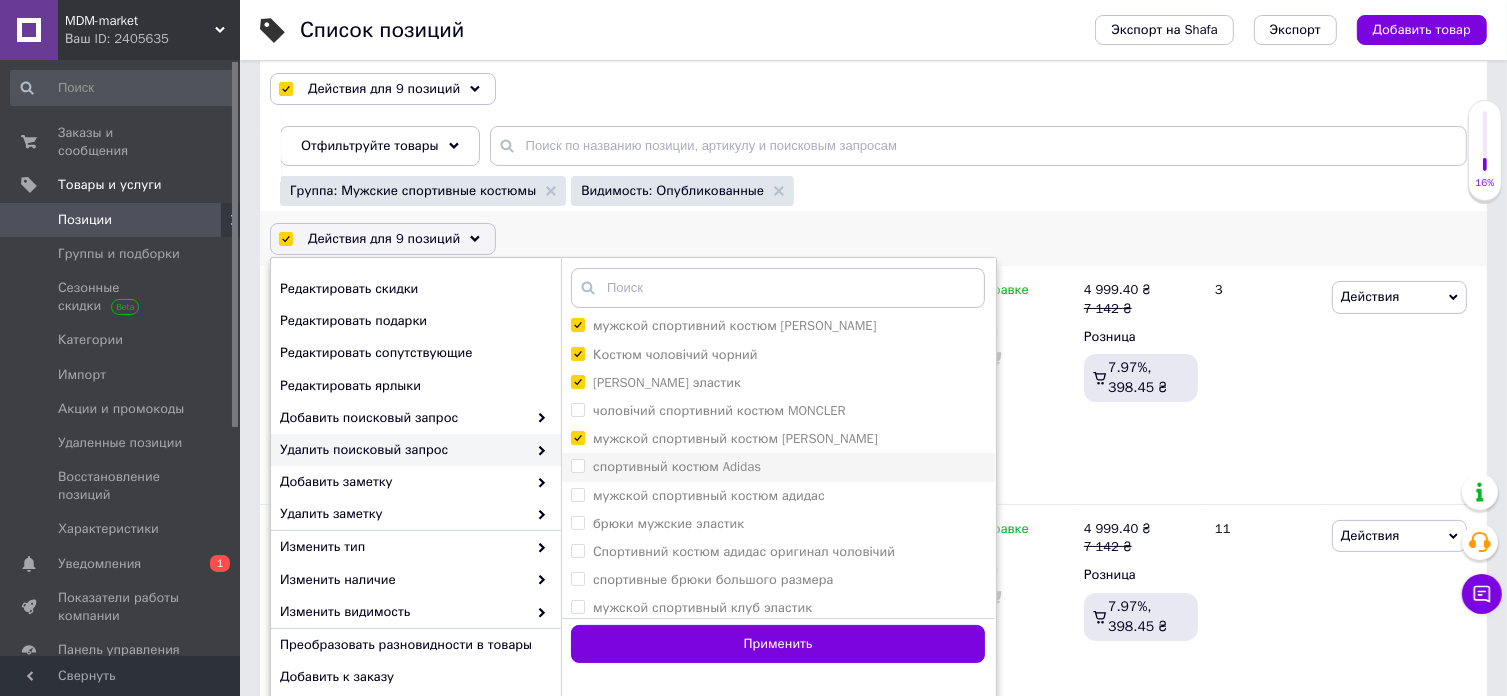 click on "спортивный костюм Adidas" at bounding box center (577, 465) 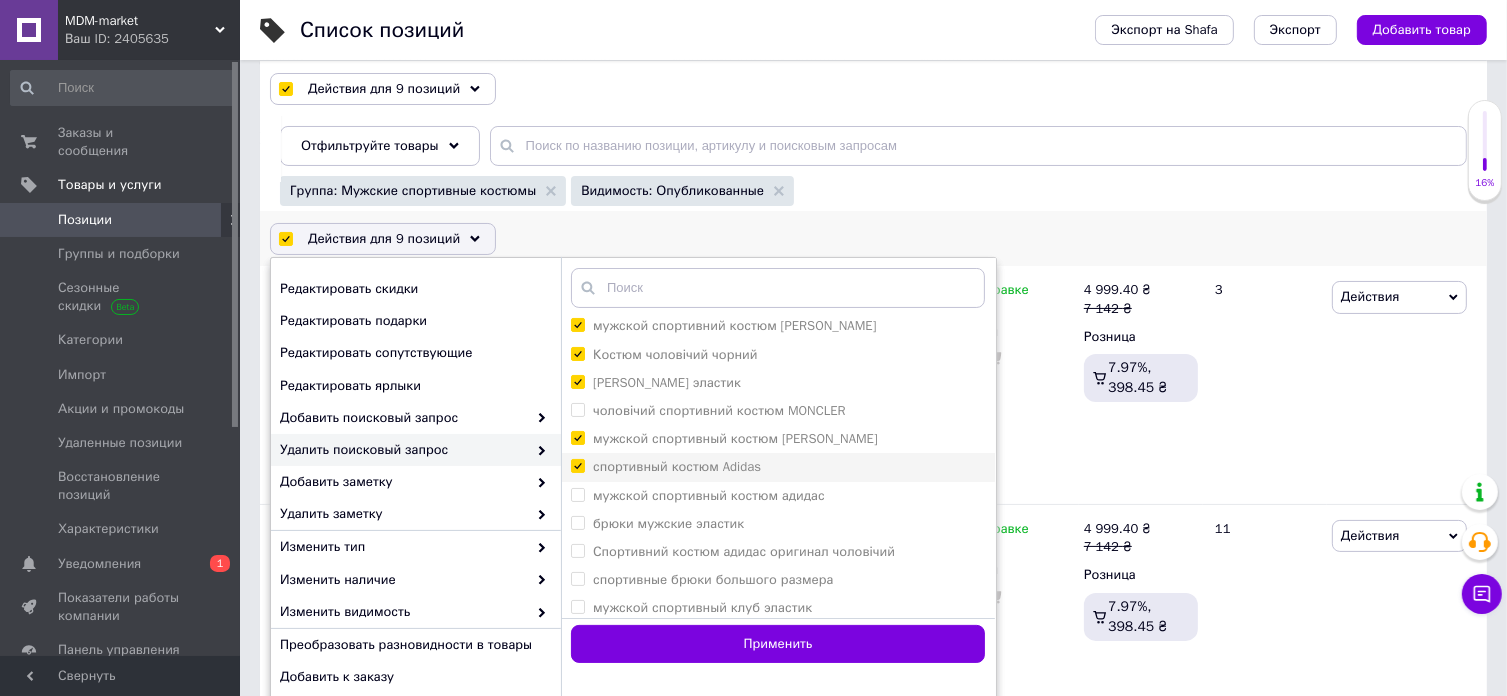 checkbox on "true" 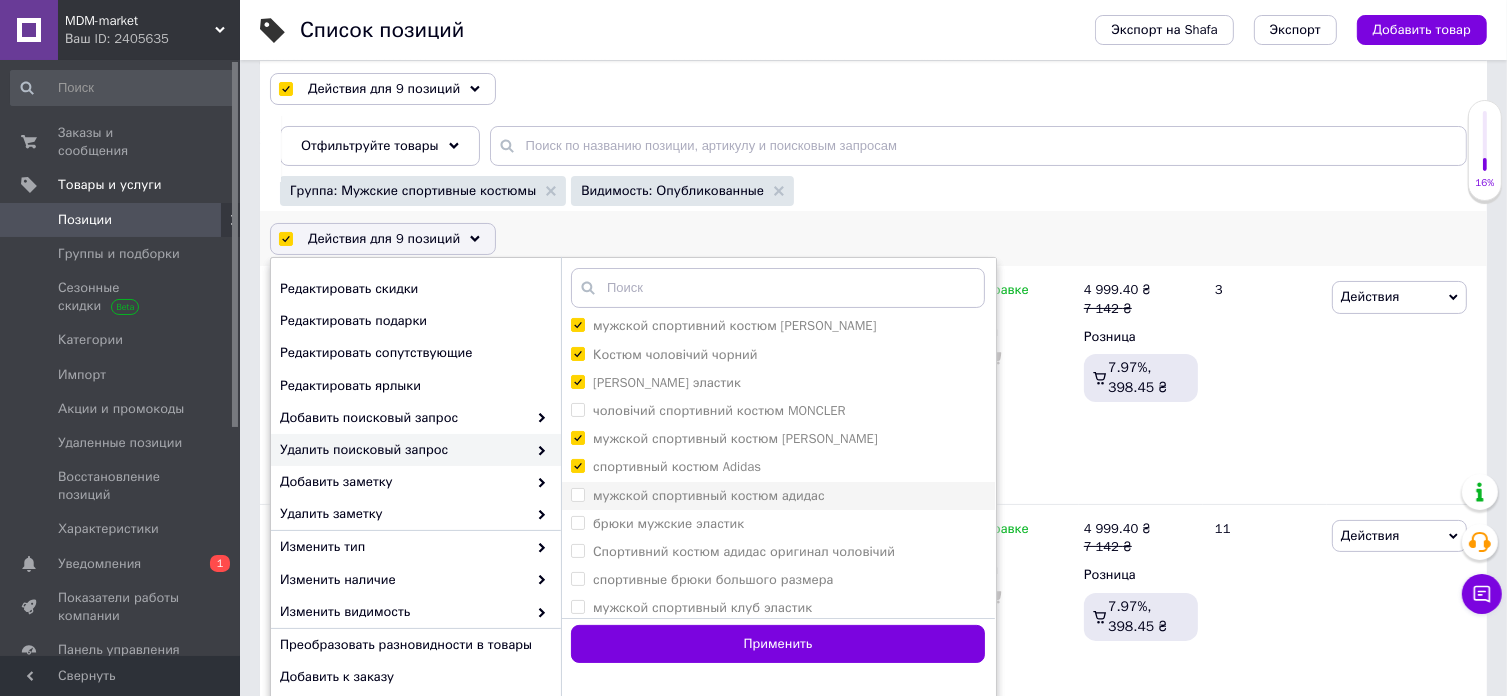 click on "мужской спортивный костюм адидас" at bounding box center [577, 494] 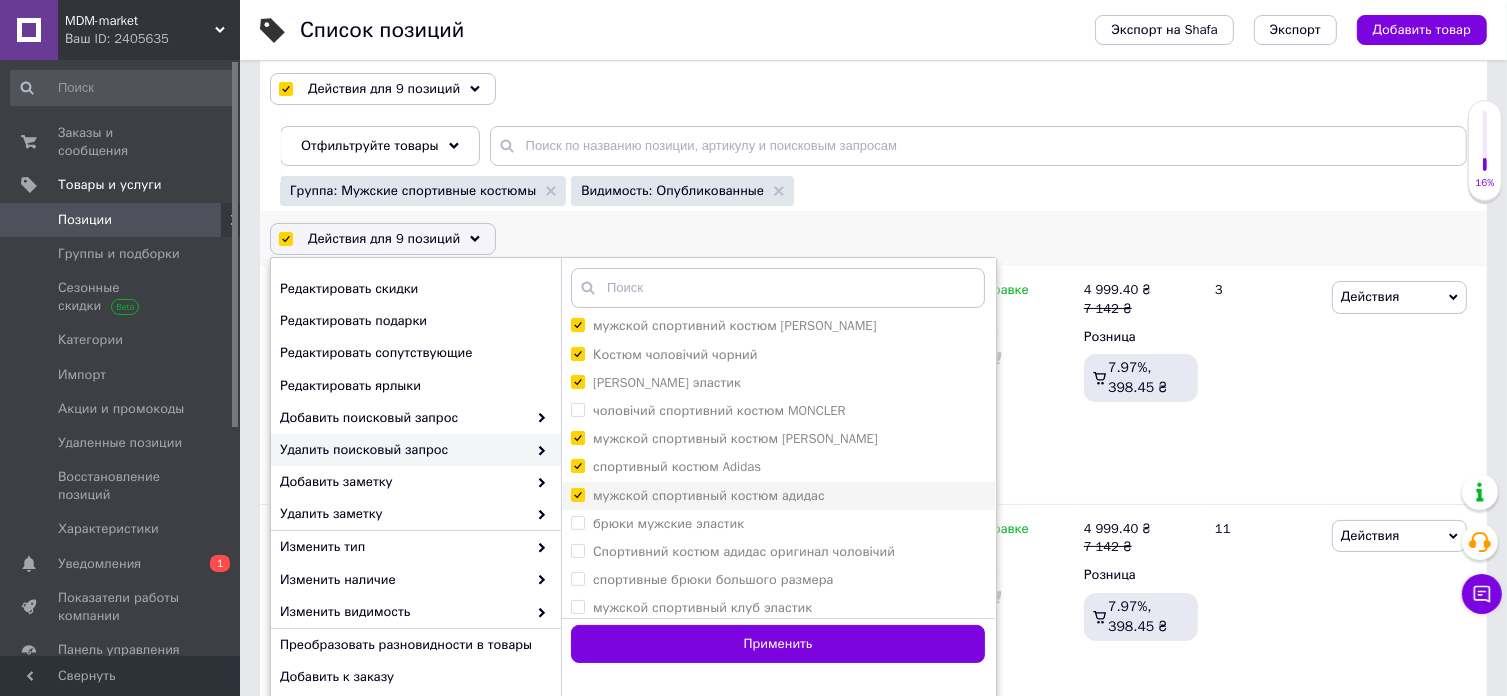 checkbox on "true" 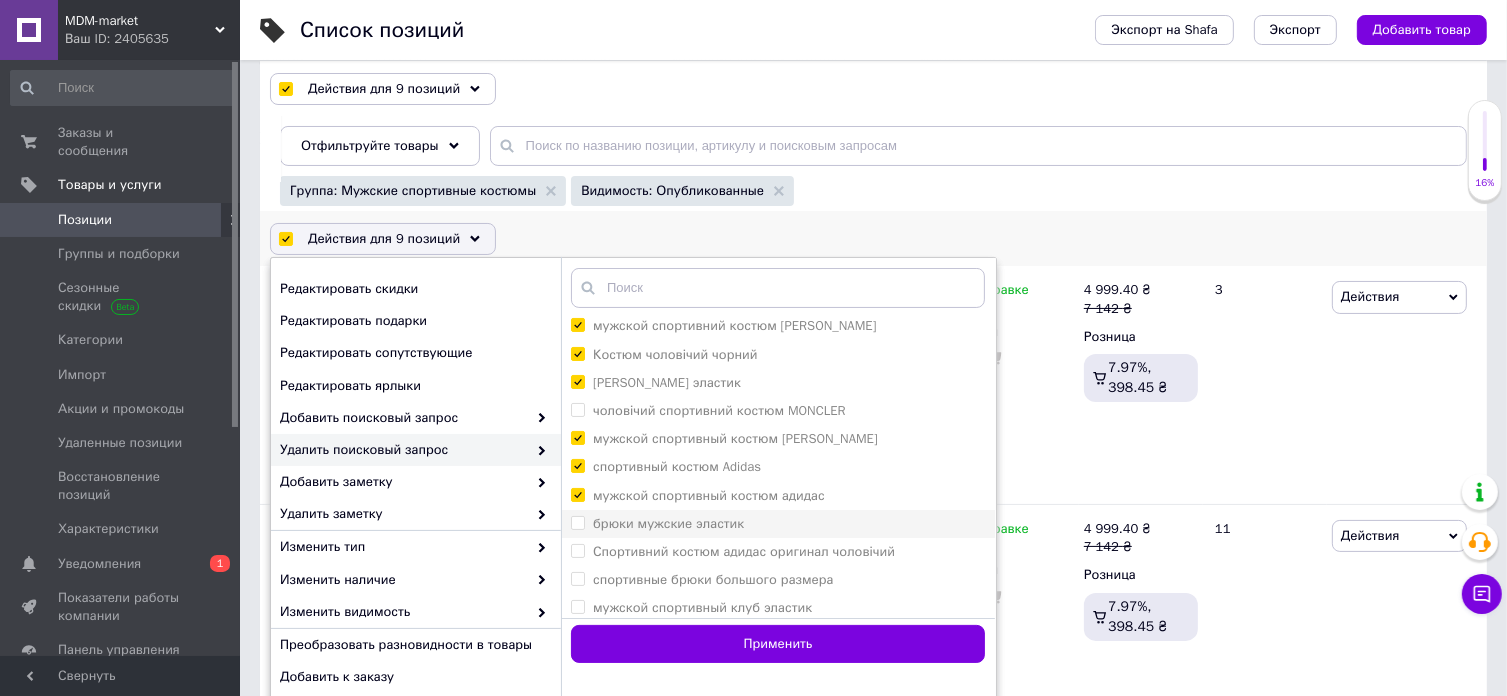 click on "брюки мужские эластик" at bounding box center (577, 522) 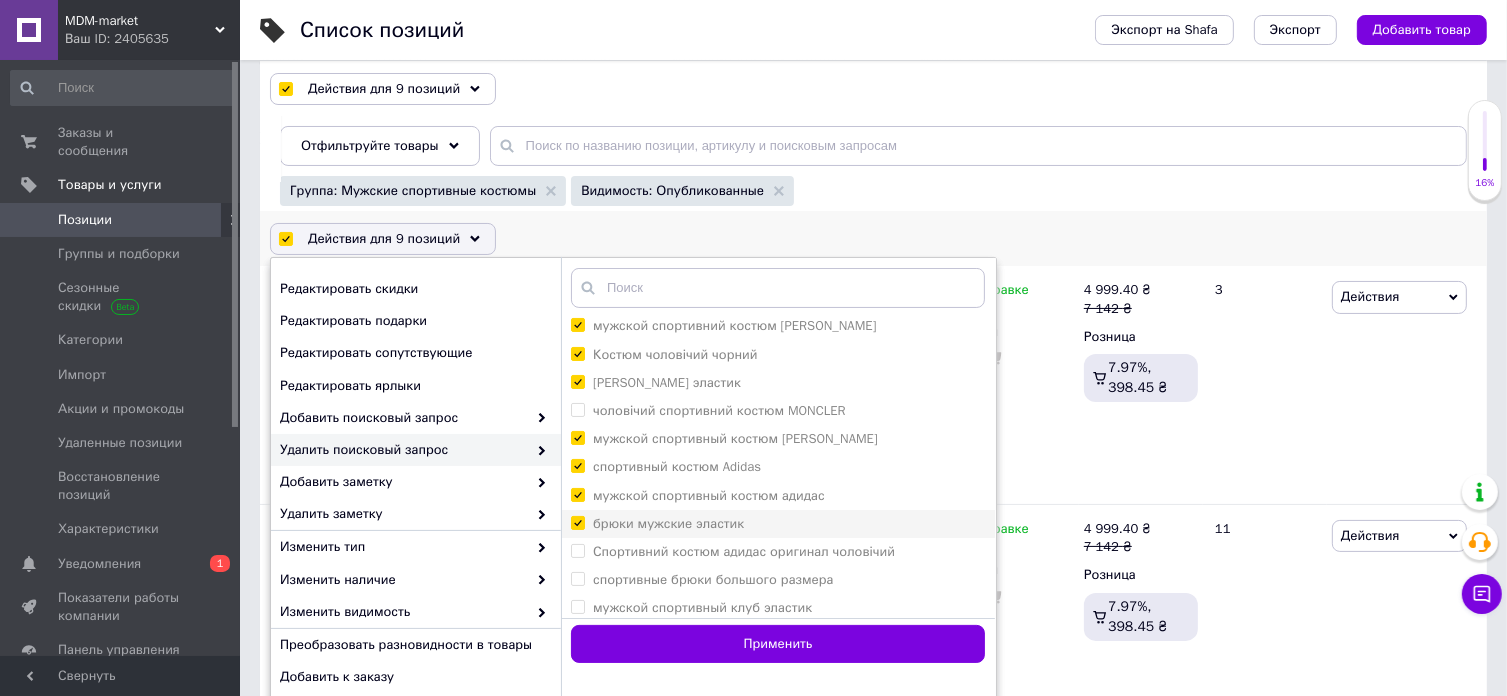 checkbox on "true" 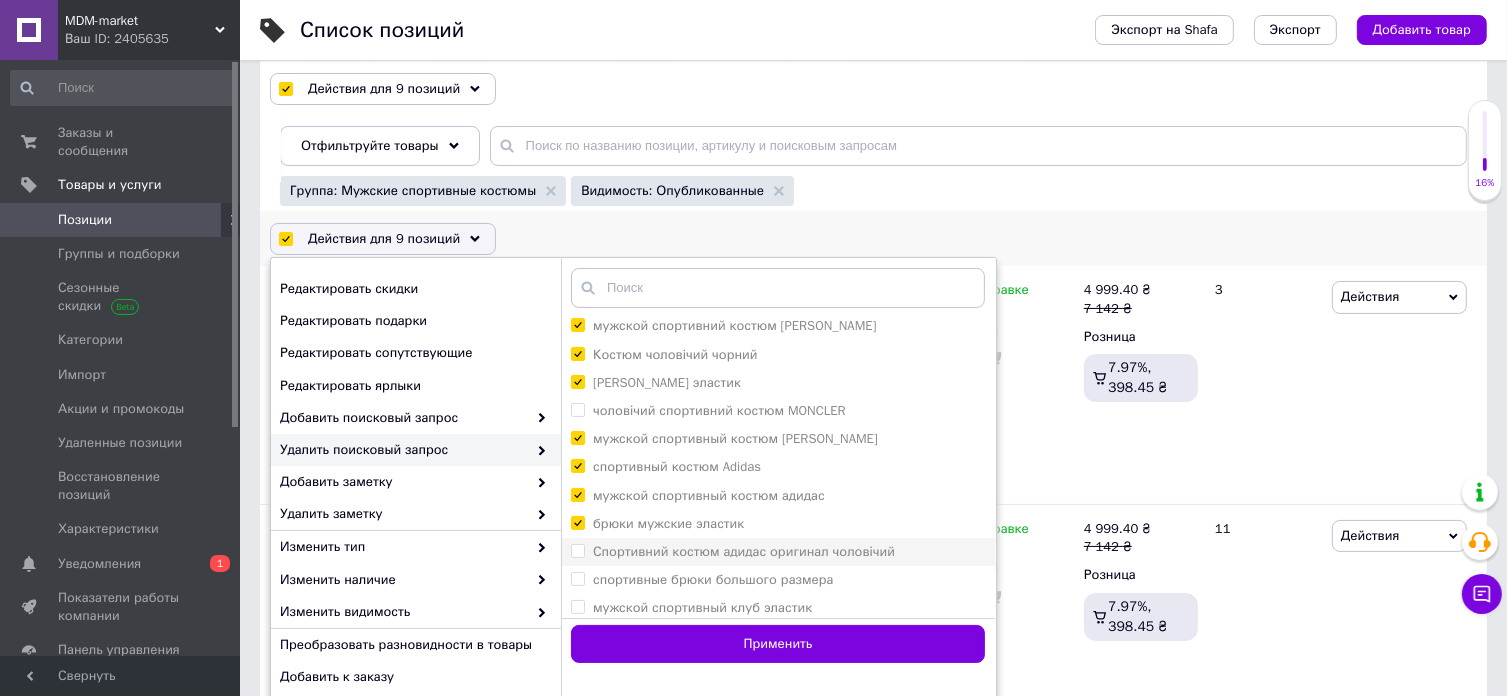 click on "Спортивний костюм адидас оригинал чоловічий" at bounding box center [577, 550] 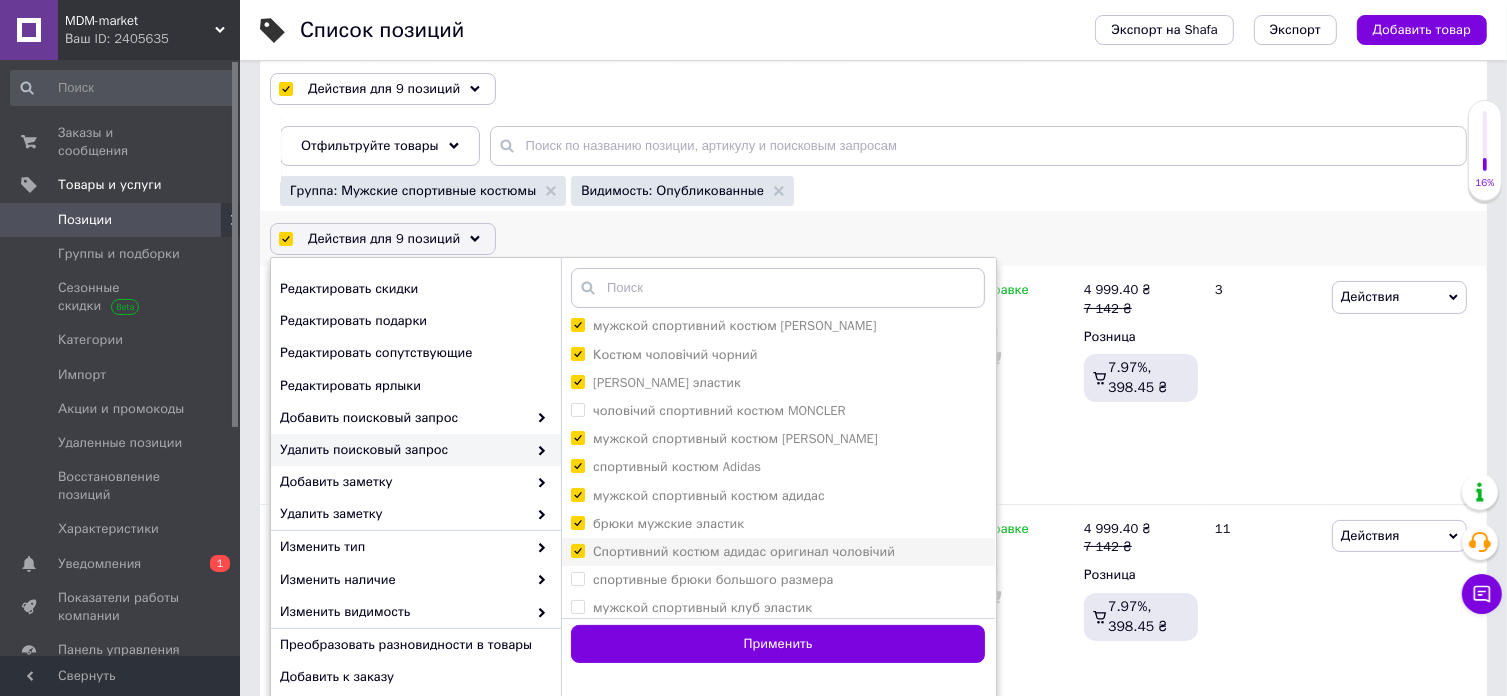 checkbox on "true" 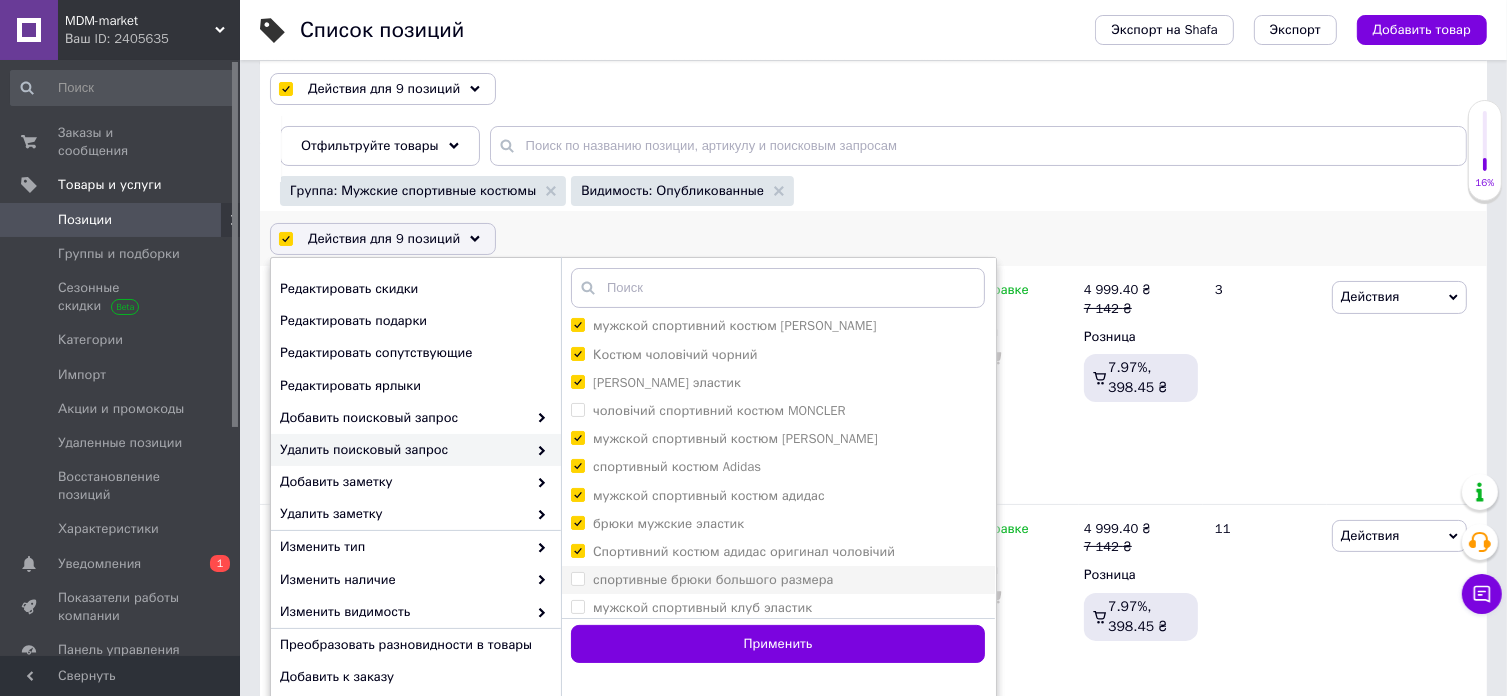click on "спортивные брюки большого размера" at bounding box center [577, 578] 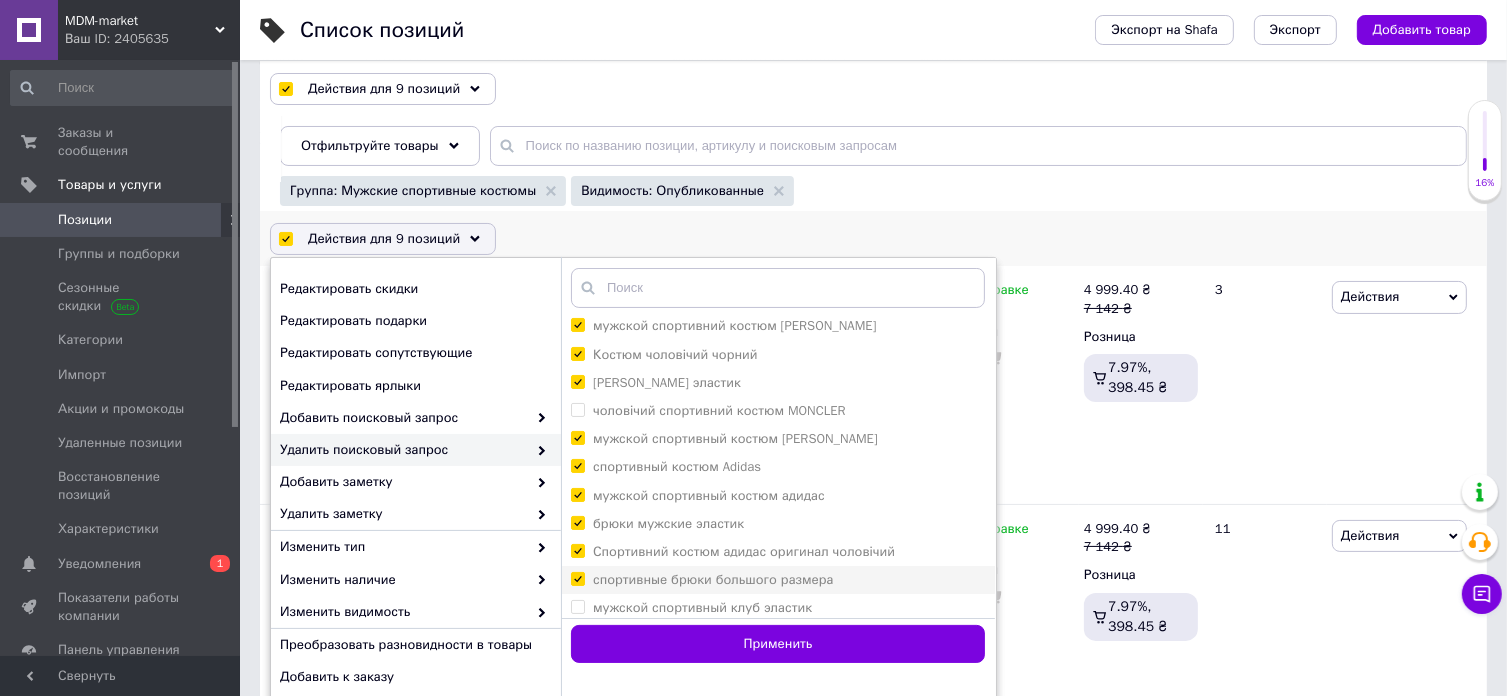 checkbox on "true" 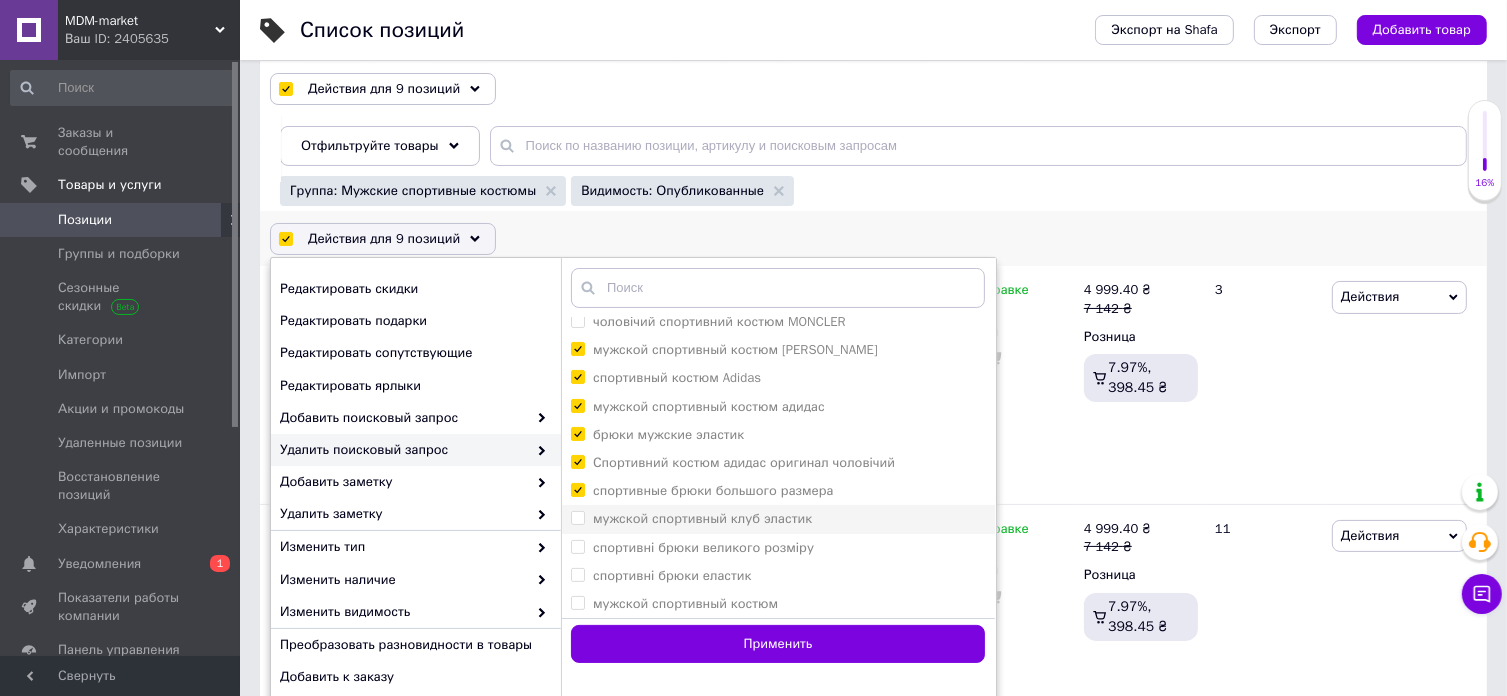 click on "мужской спортивный клуб эластик" at bounding box center (577, 517) 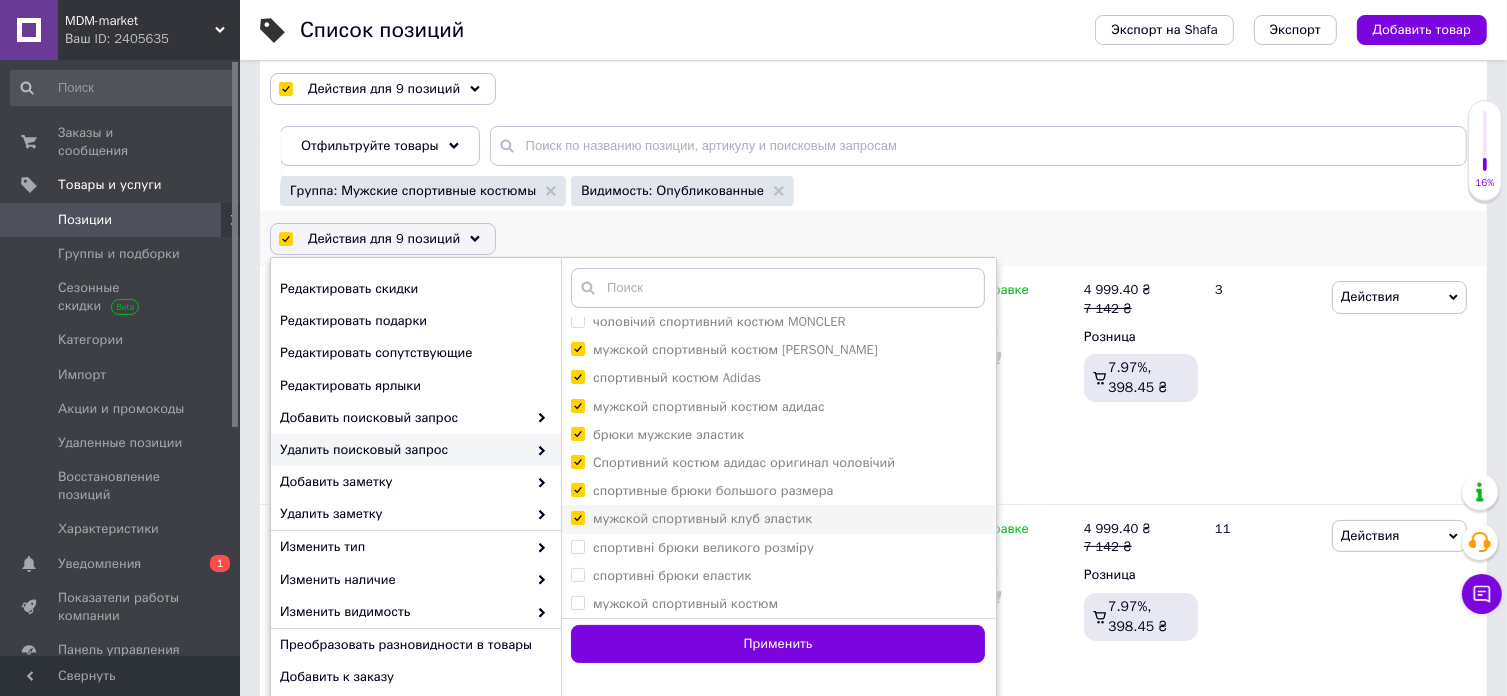 checkbox on "true" 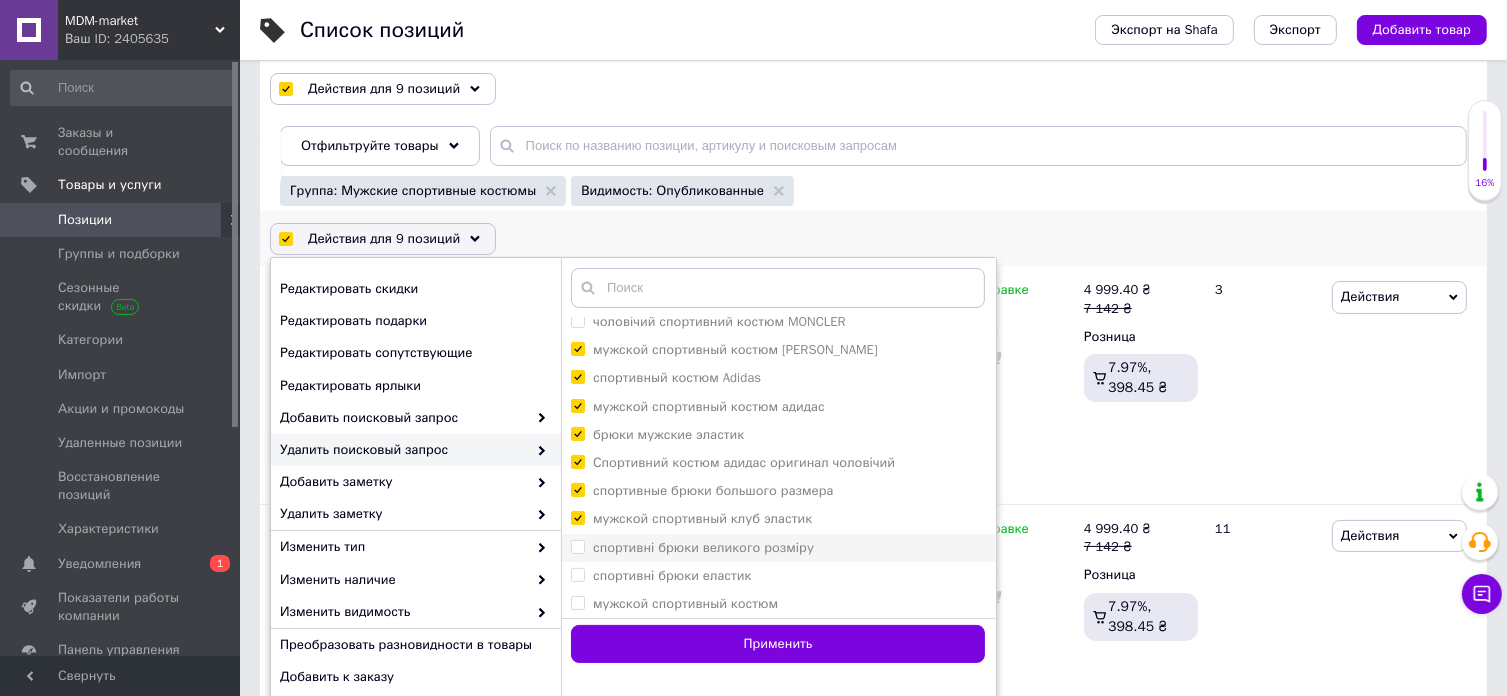 click on "спортивні брюки великого розміру" at bounding box center [577, 546] 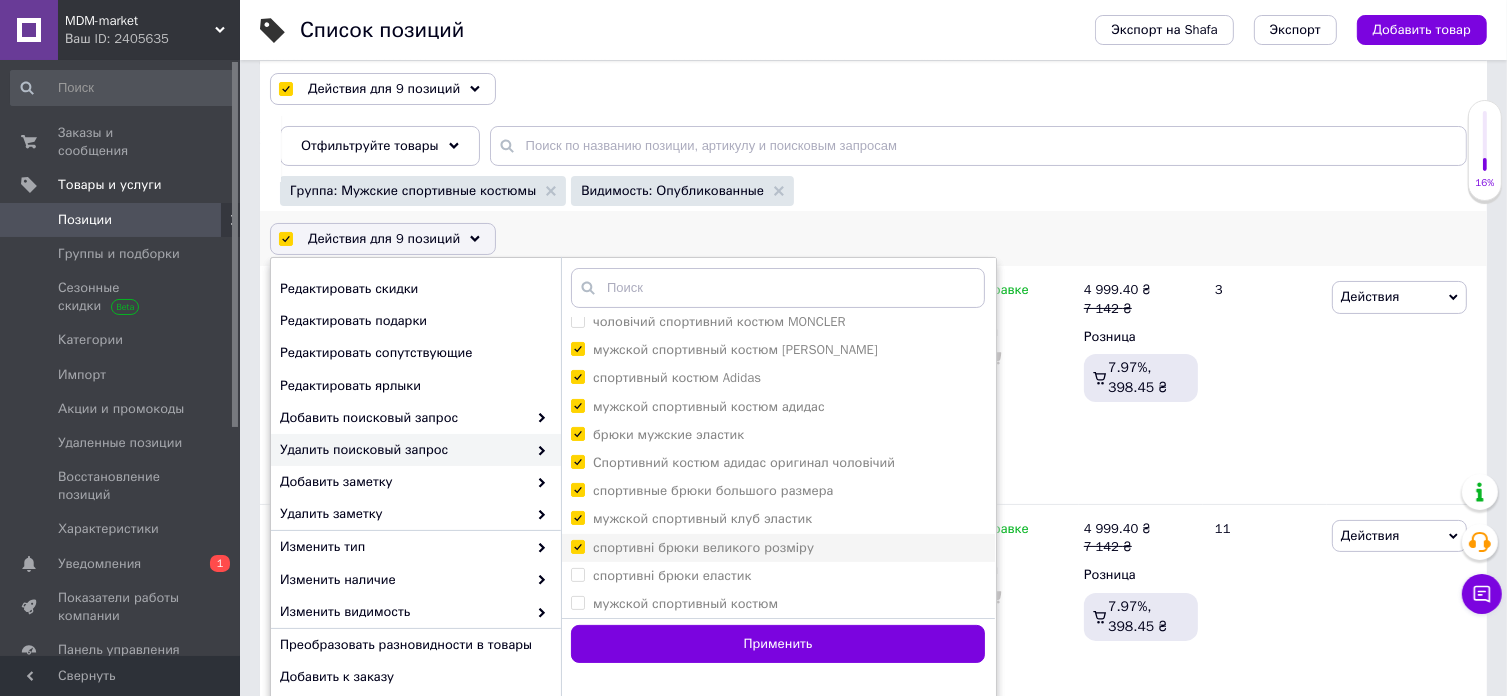 checkbox on "true" 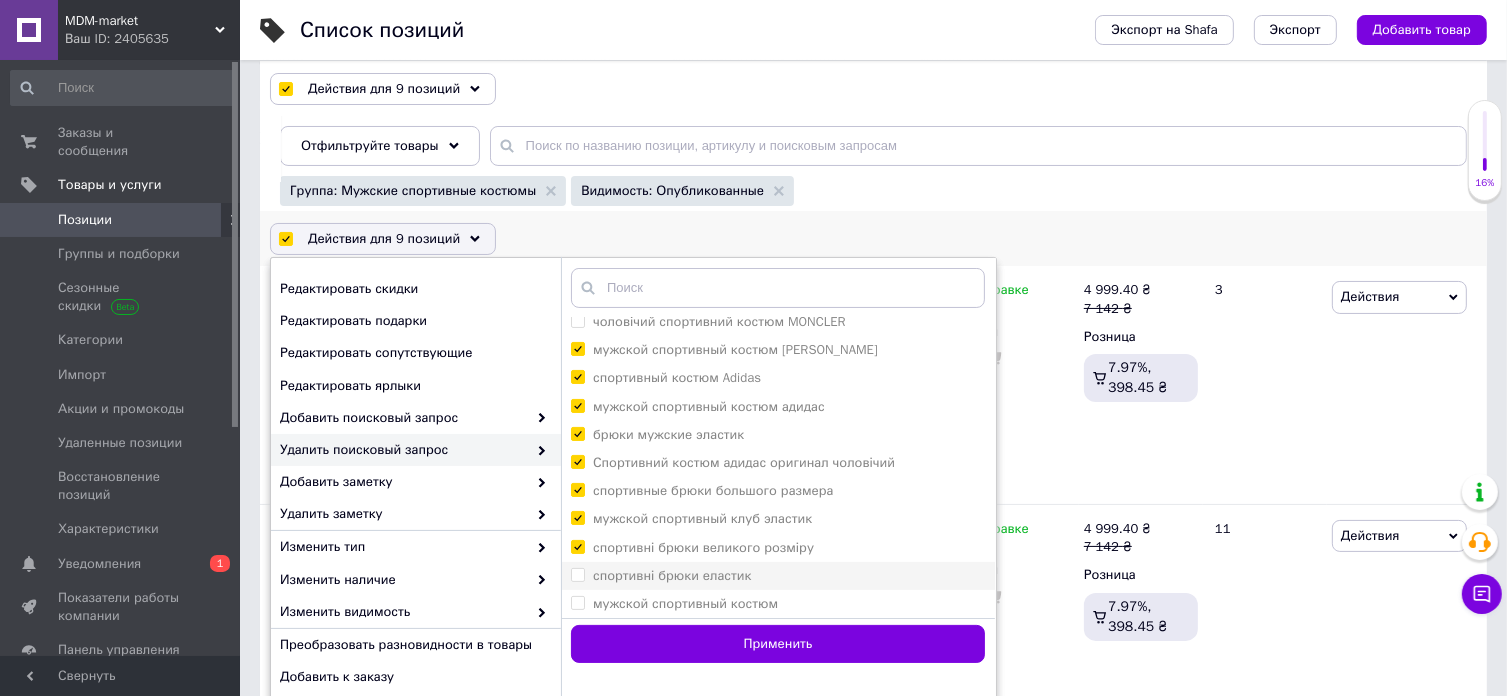 click on "спортивні брюки еластик" at bounding box center [577, 574] 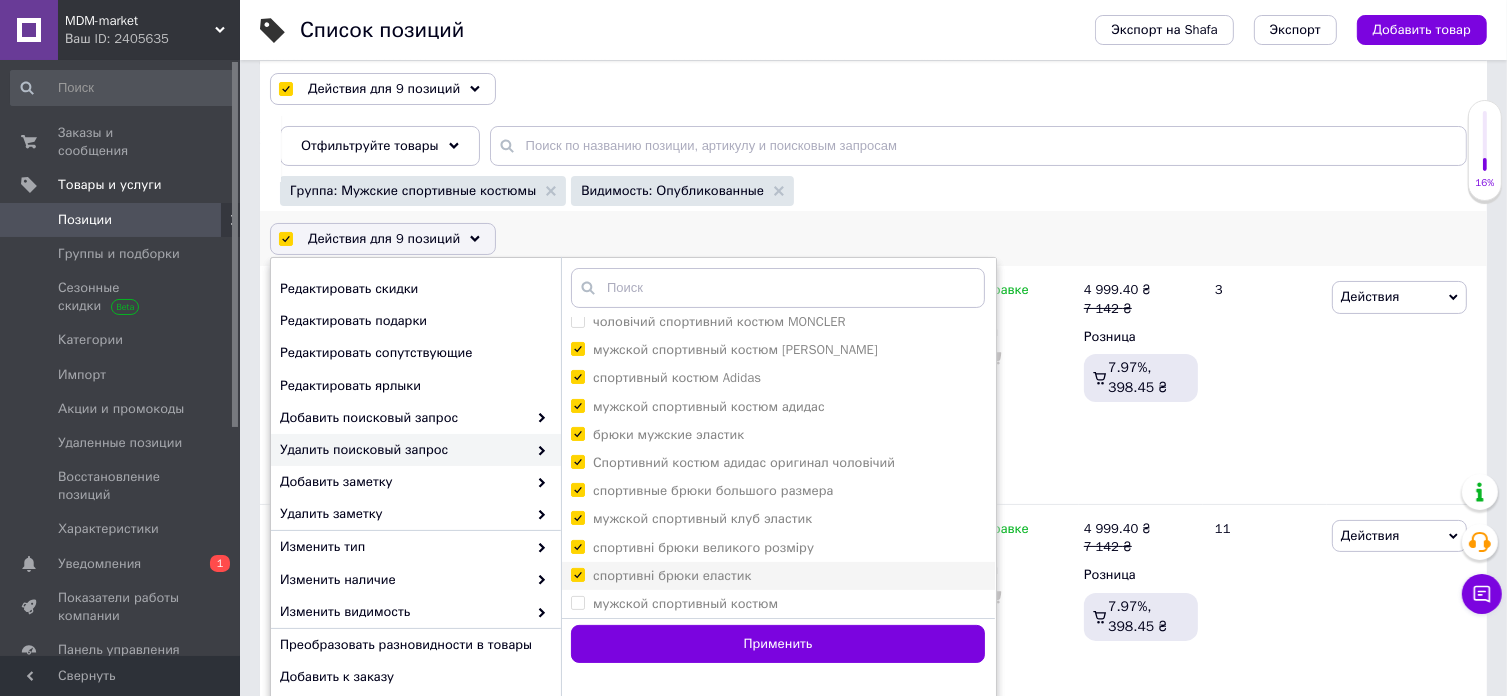checkbox on "true" 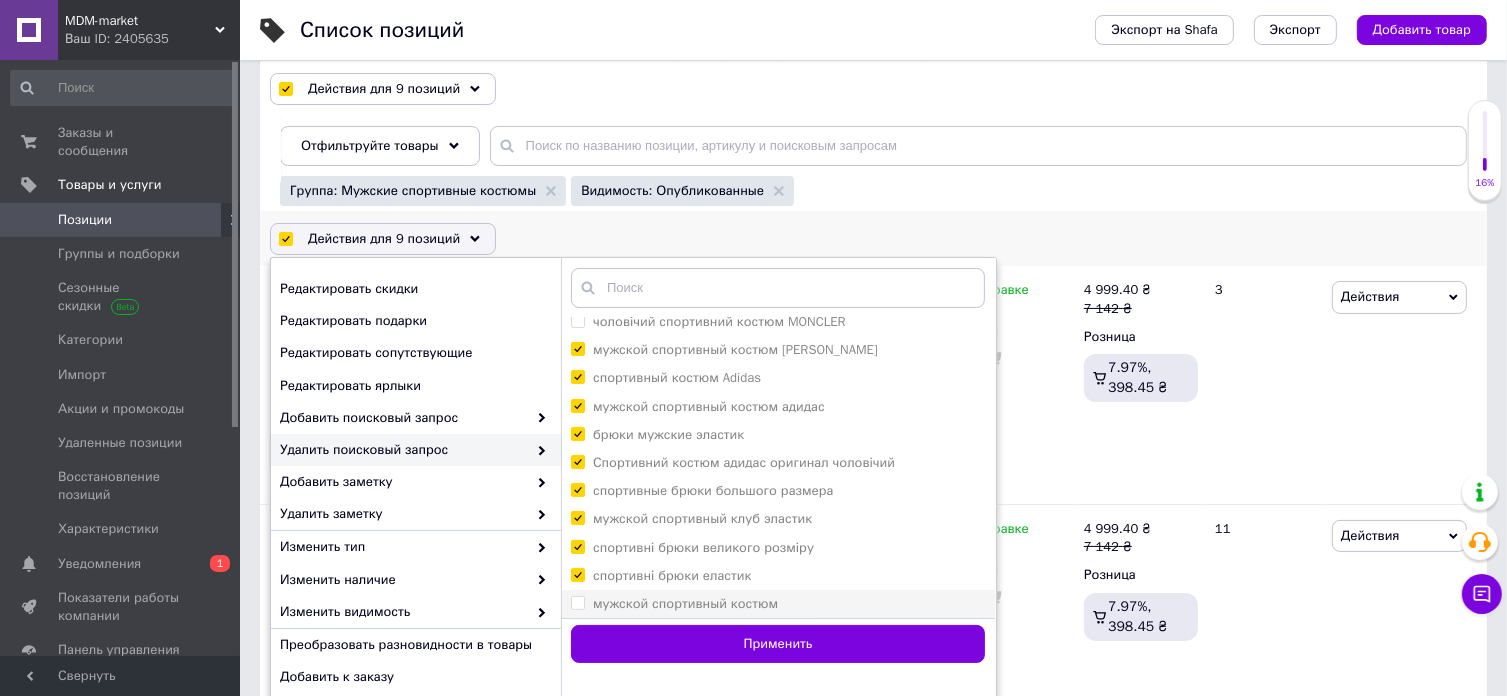 drag, startPoint x: 574, startPoint y: 599, endPoint x: 583, endPoint y: 604, distance: 10.29563 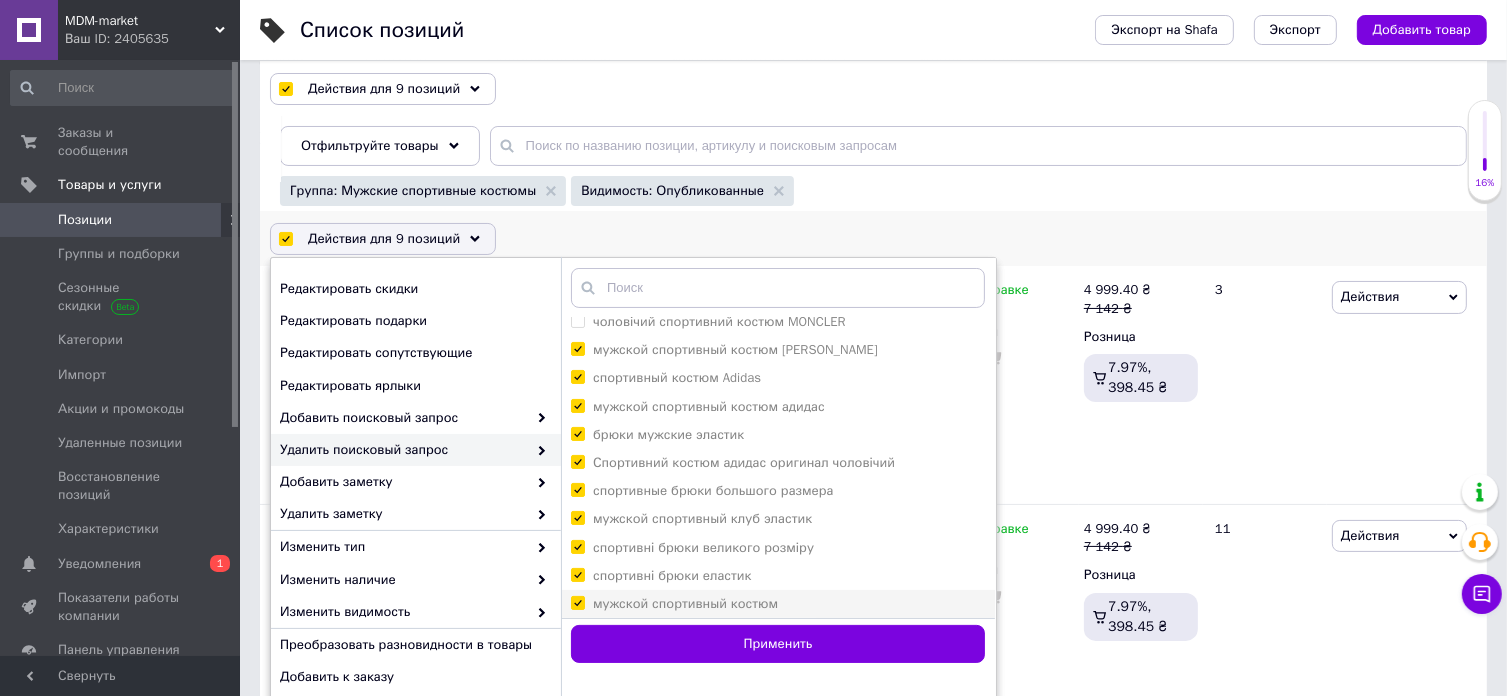 checkbox on "true" 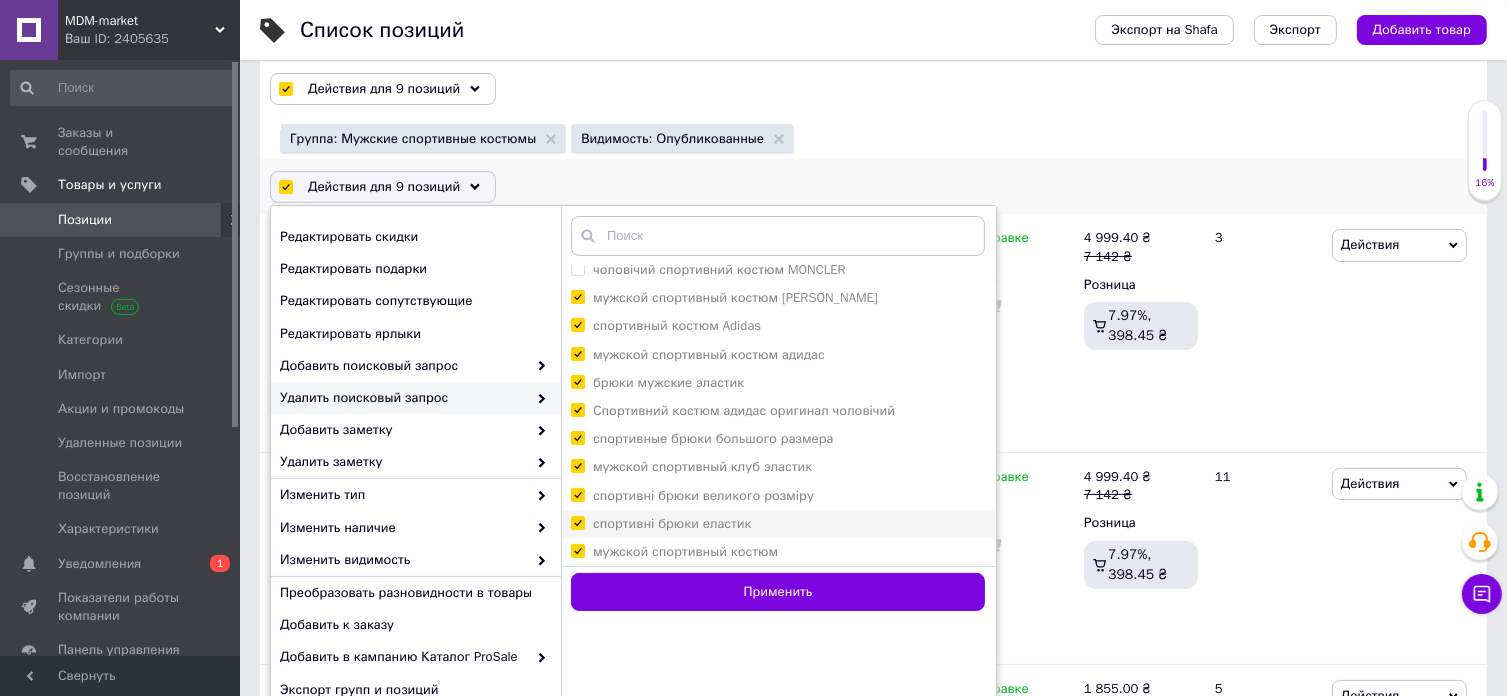 scroll, scrollTop: 300, scrollLeft: 0, axis: vertical 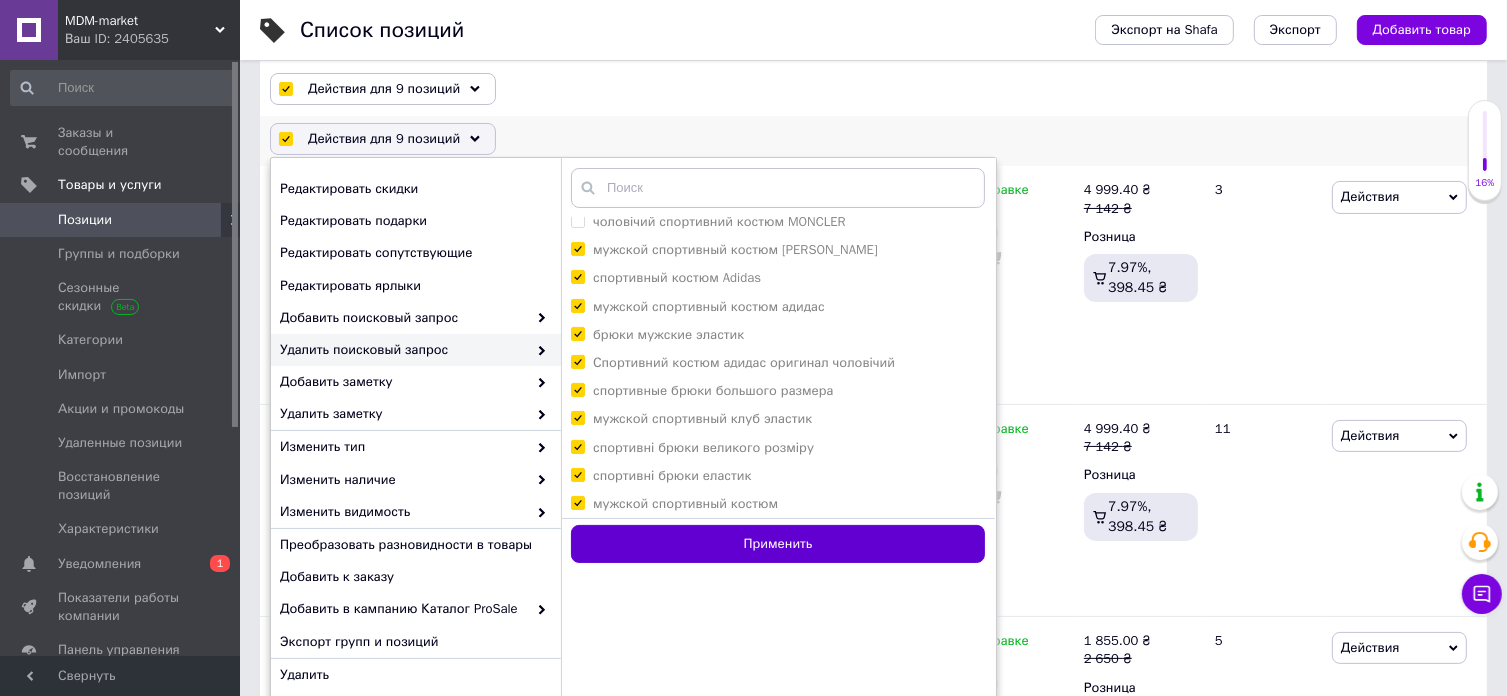 click on "Применить" at bounding box center (778, 544) 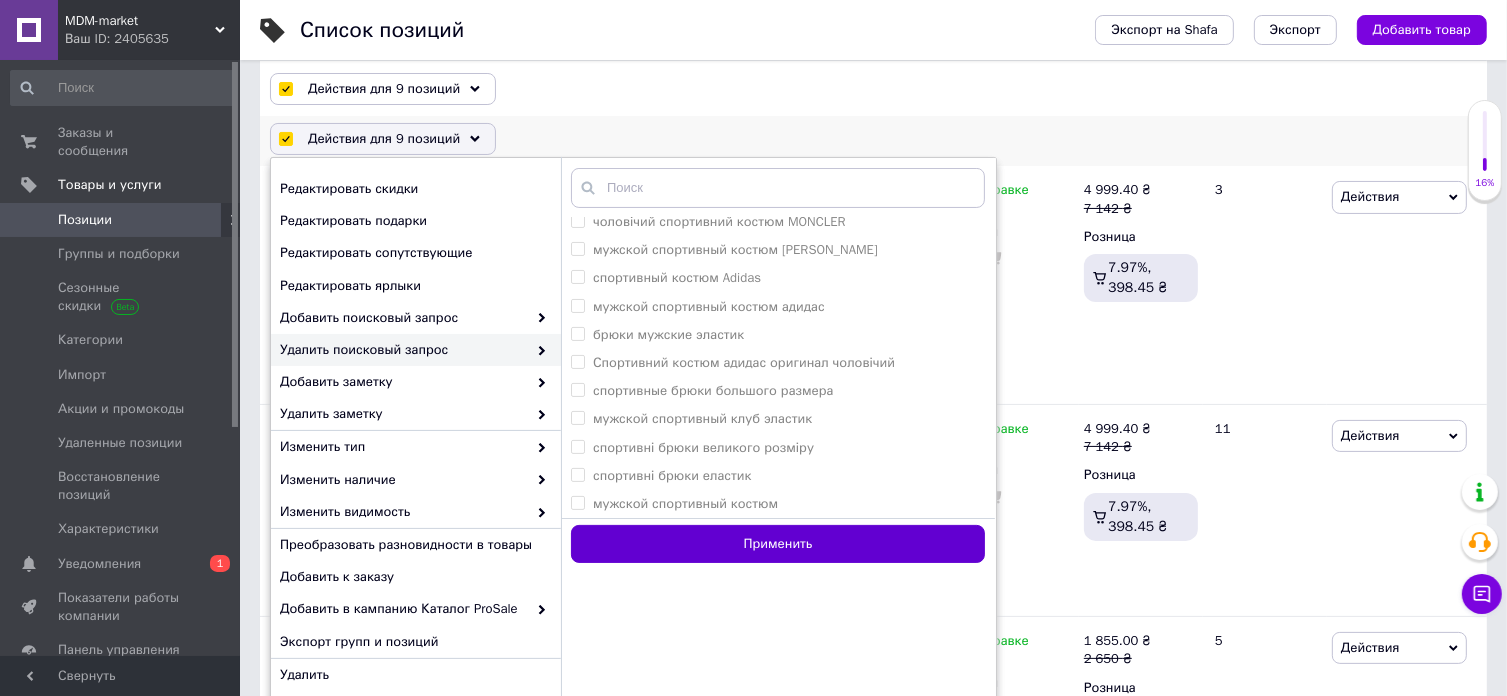 checkbox on "false" 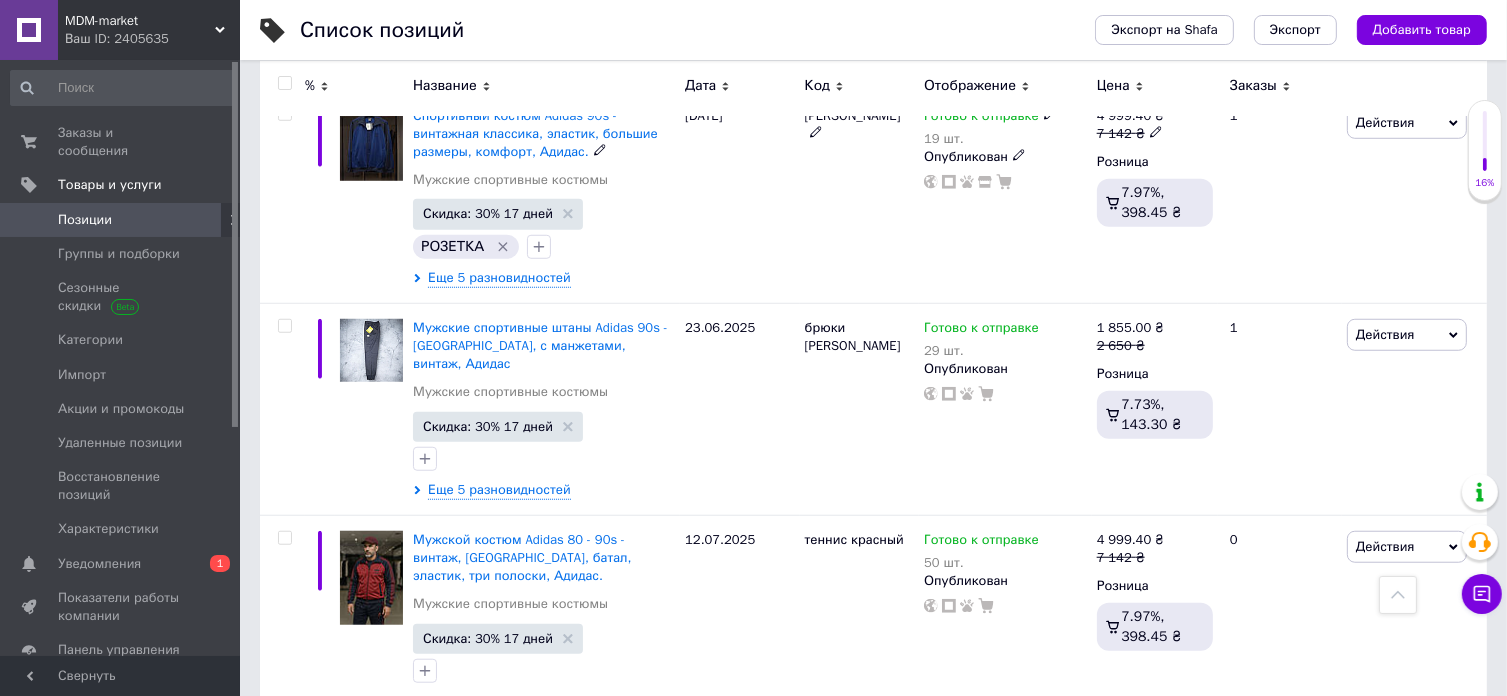 scroll, scrollTop: 1500, scrollLeft: 0, axis: vertical 